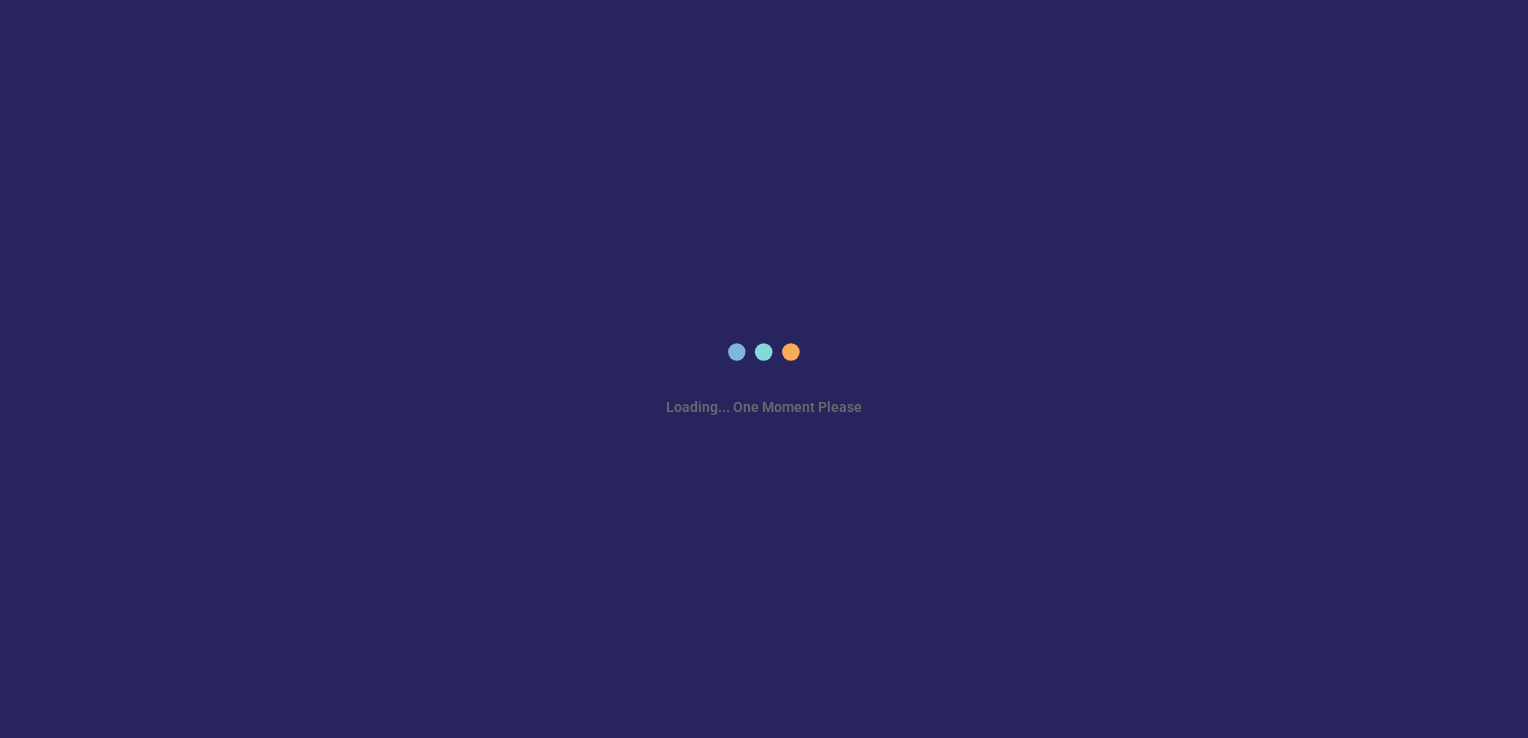 scroll, scrollTop: 0, scrollLeft: 0, axis: both 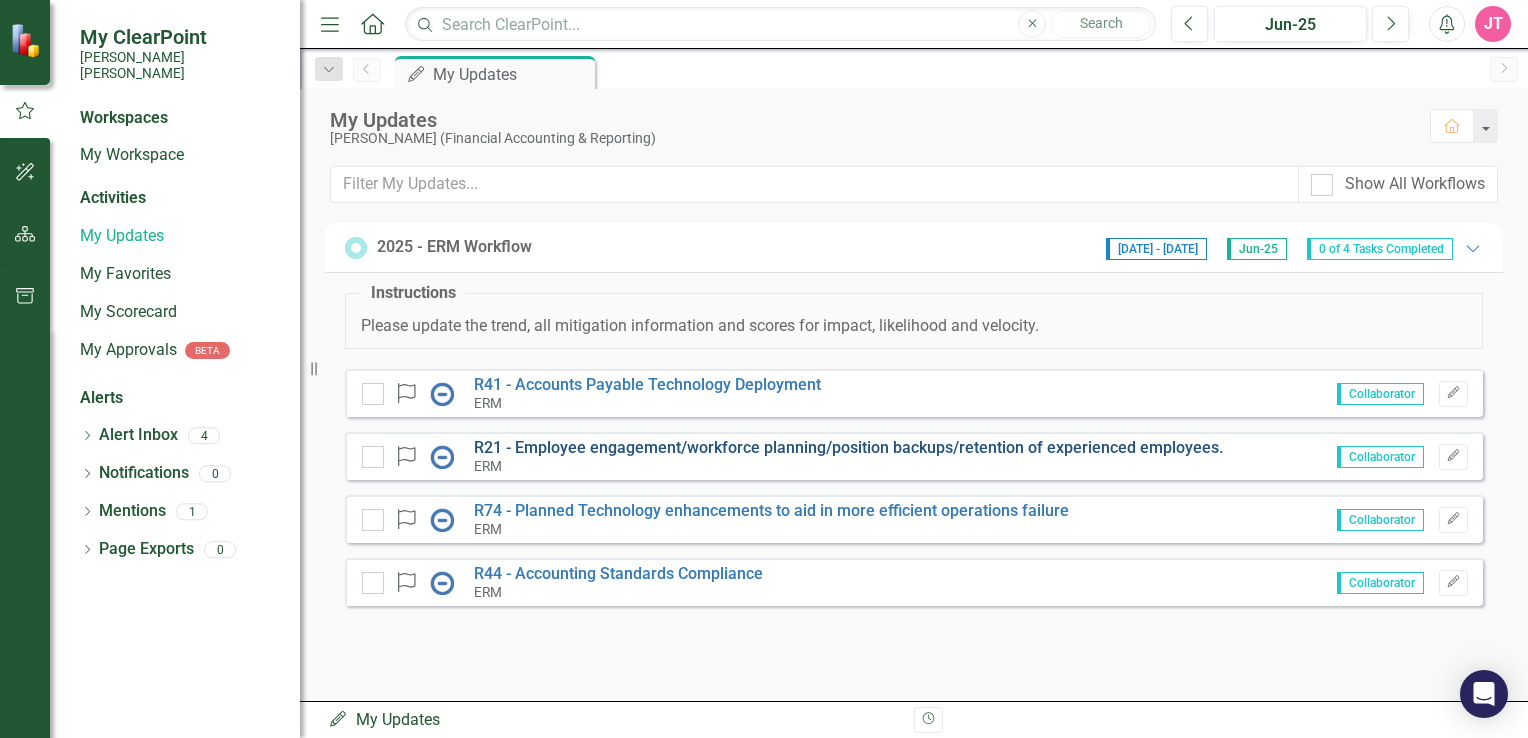 click on "R21 - Employee engagement/workforce planning/position backups/retention of experienced employees." at bounding box center (848, 447) 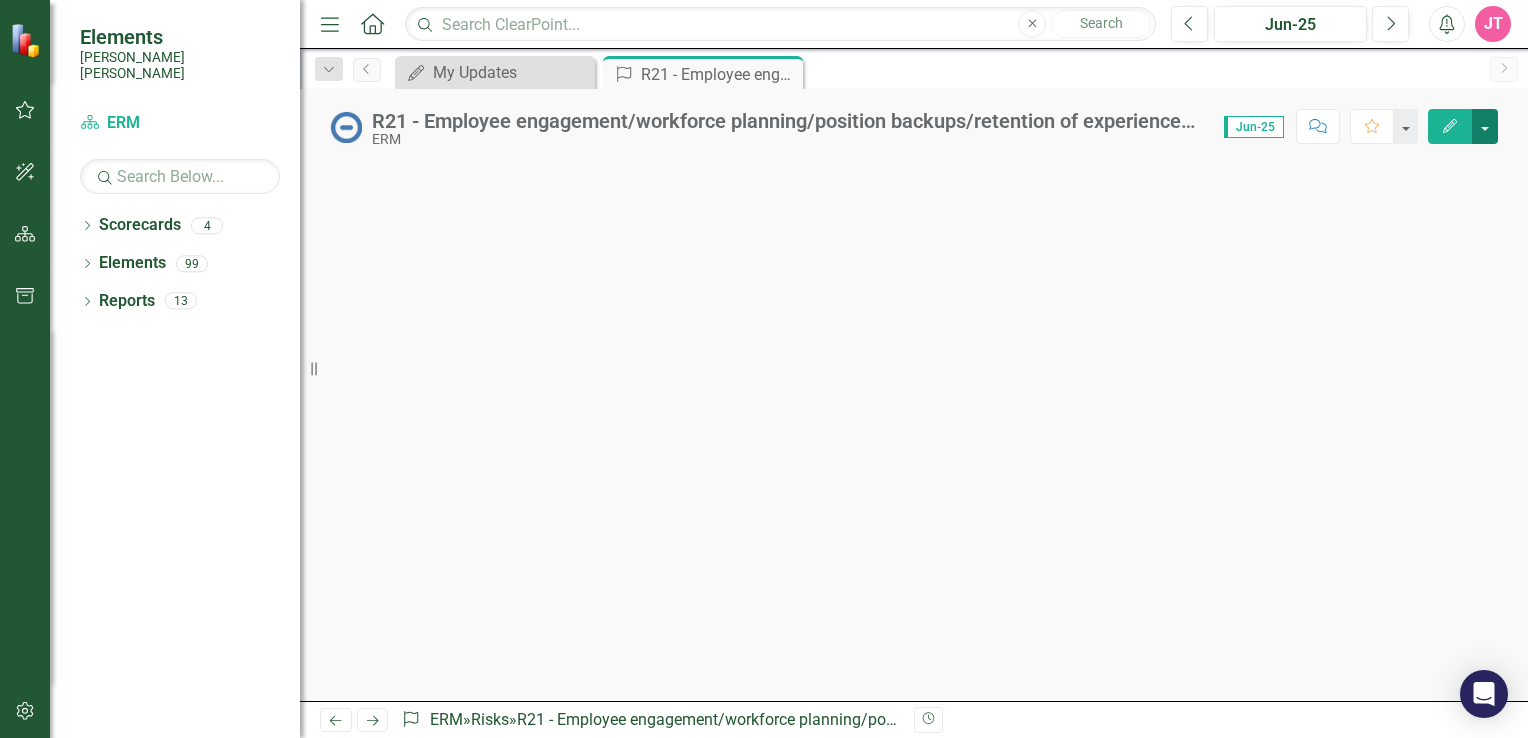 click at bounding box center [1485, 126] 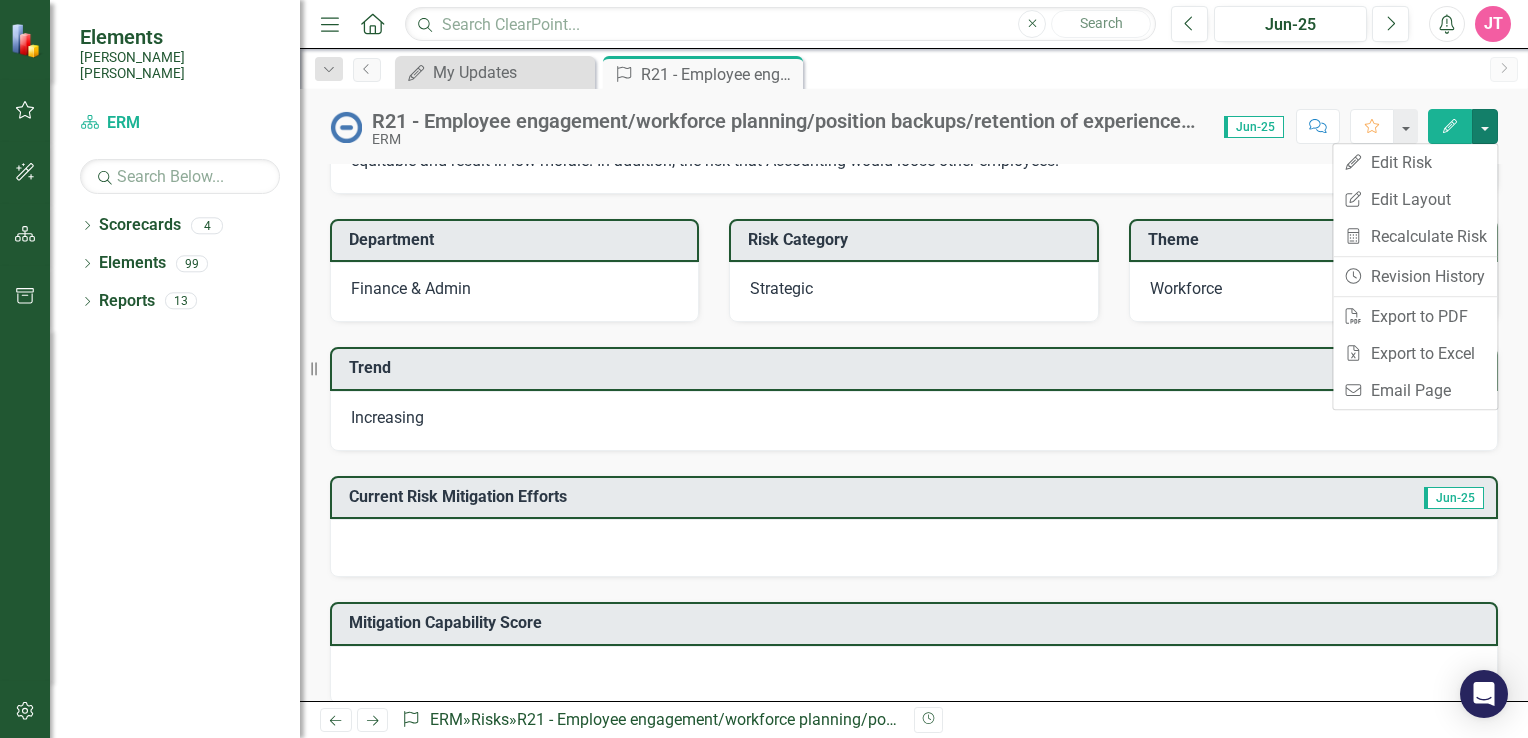 scroll, scrollTop: 256, scrollLeft: 0, axis: vertical 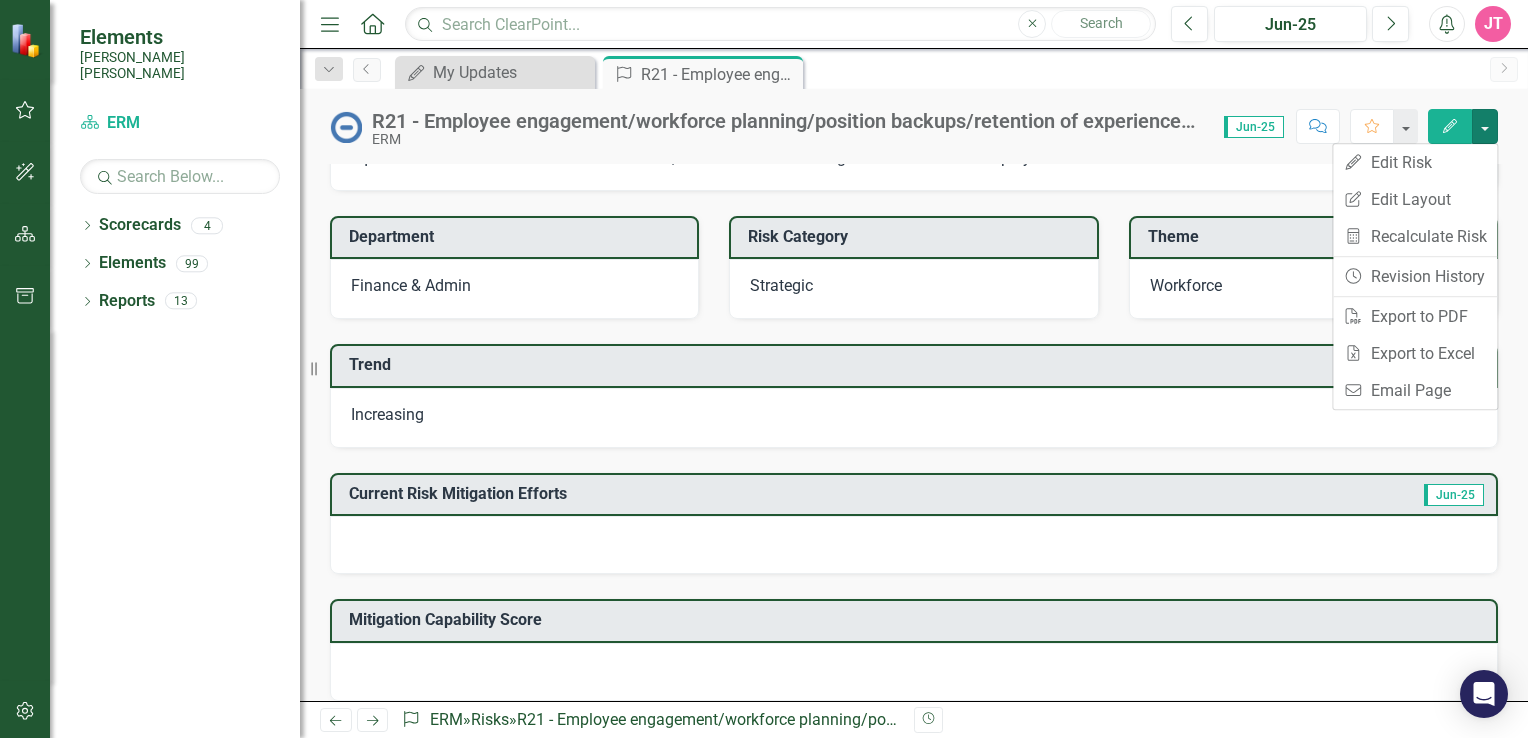 click at bounding box center (914, 545) 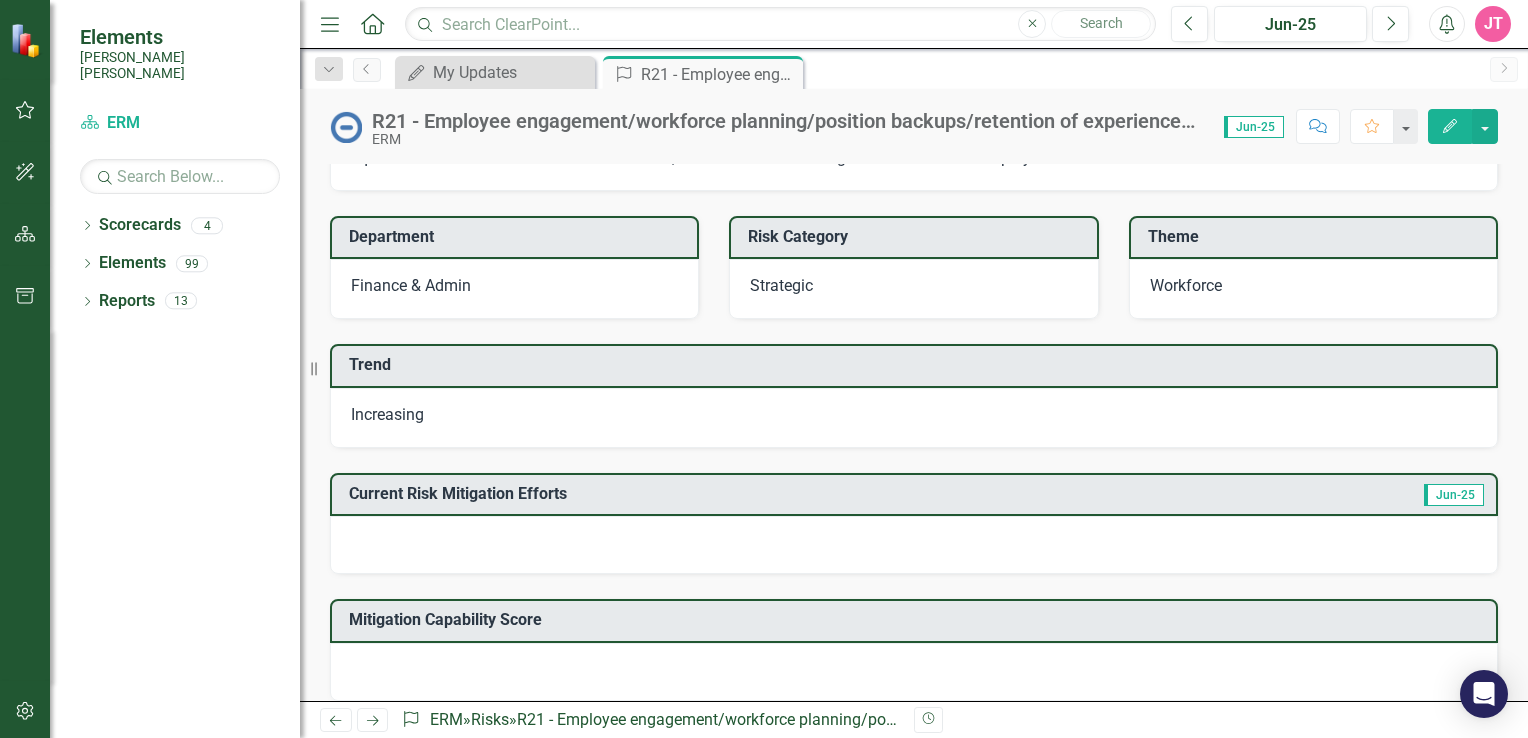 click on "Edit" at bounding box center [1450, 126] 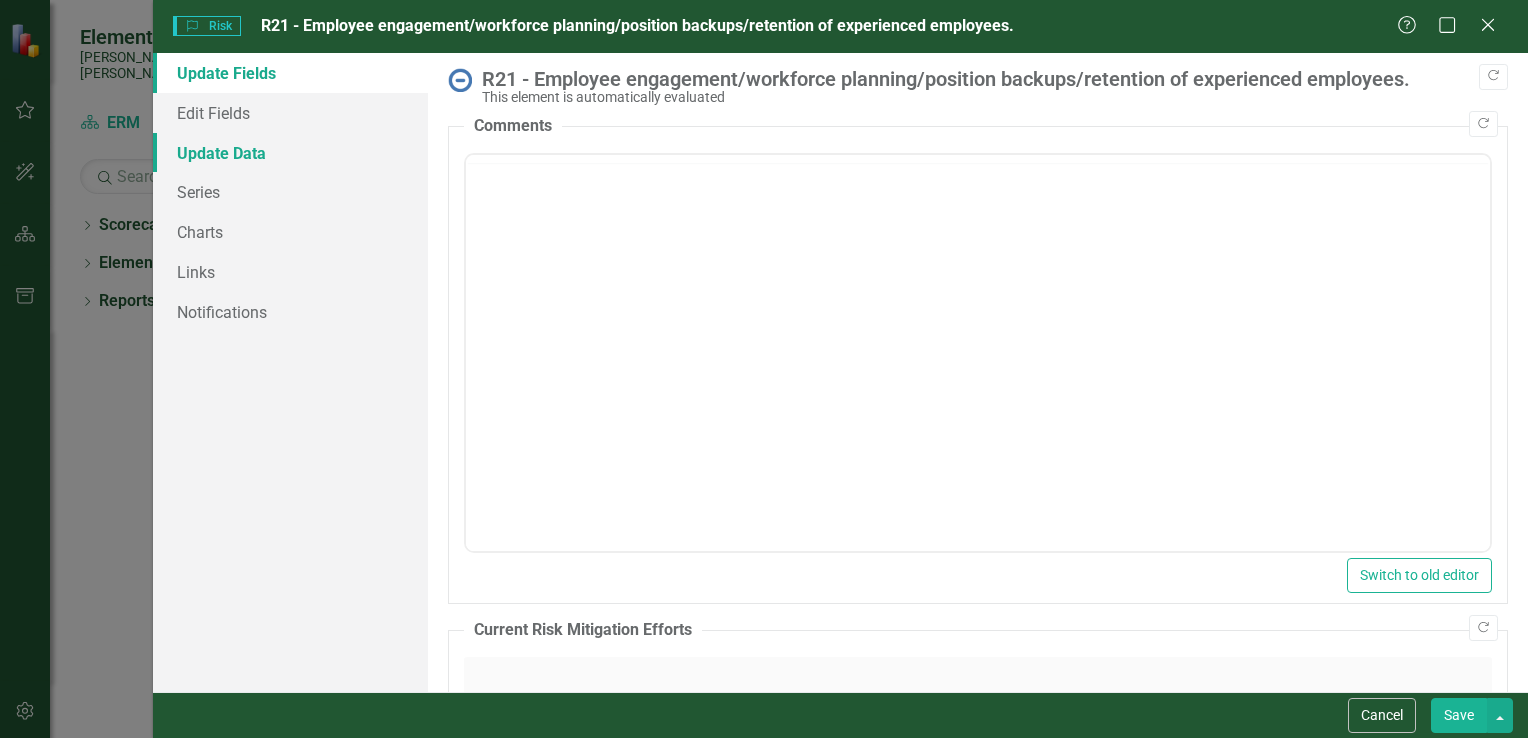 scroll, scrollTop: 0, scrollLeft: 0, axis: both 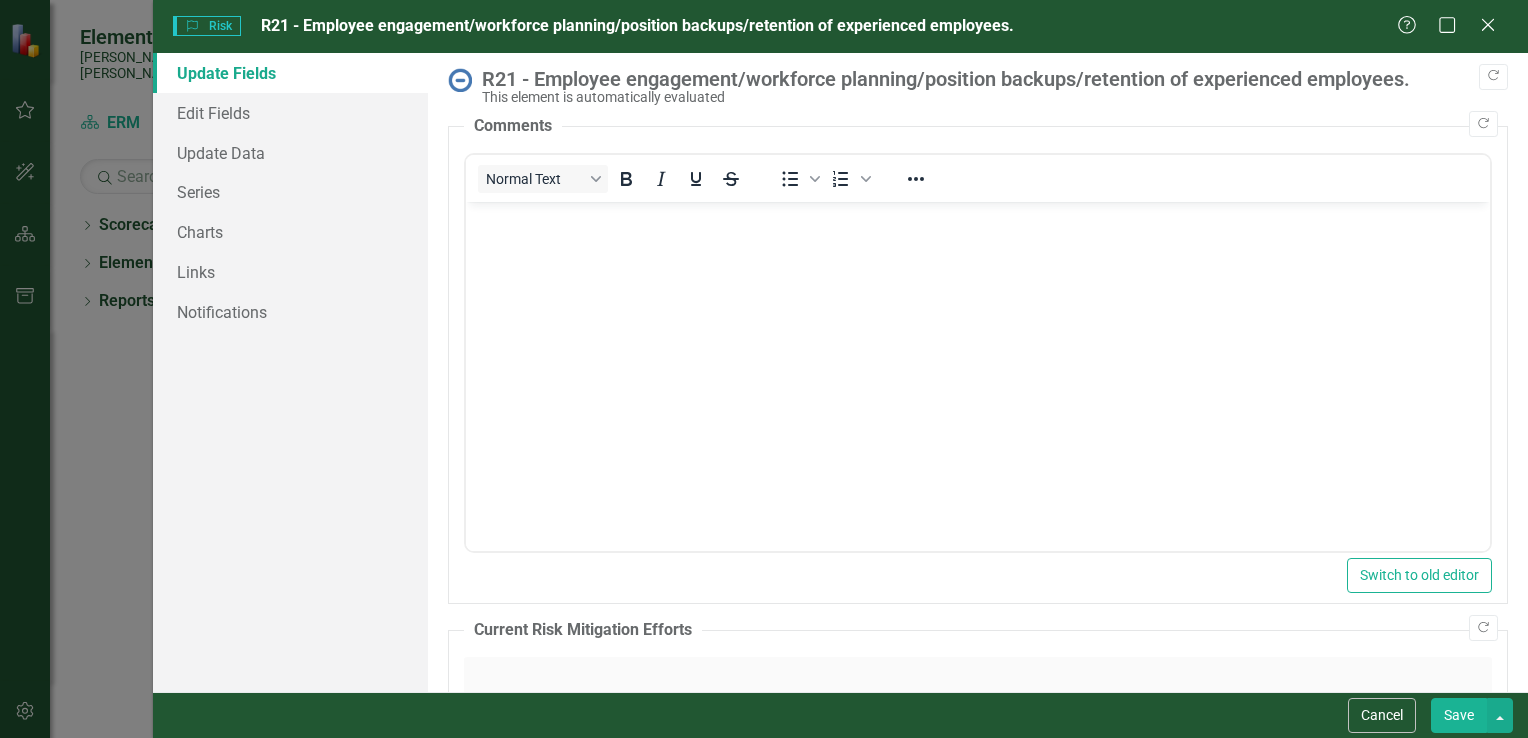 click at bounding box center [977, 352] 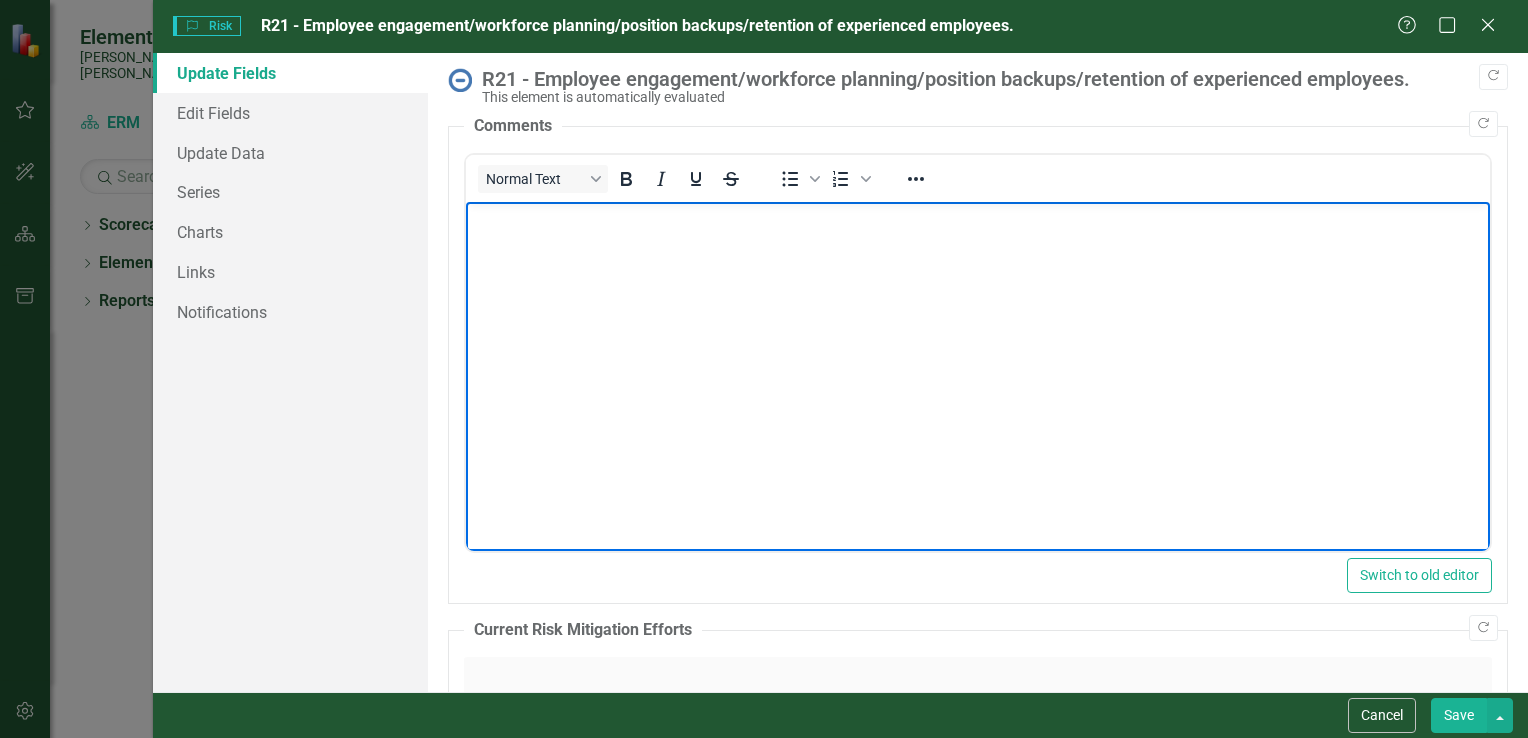 click on "Risk Risk" at bounding box center [207, 26] 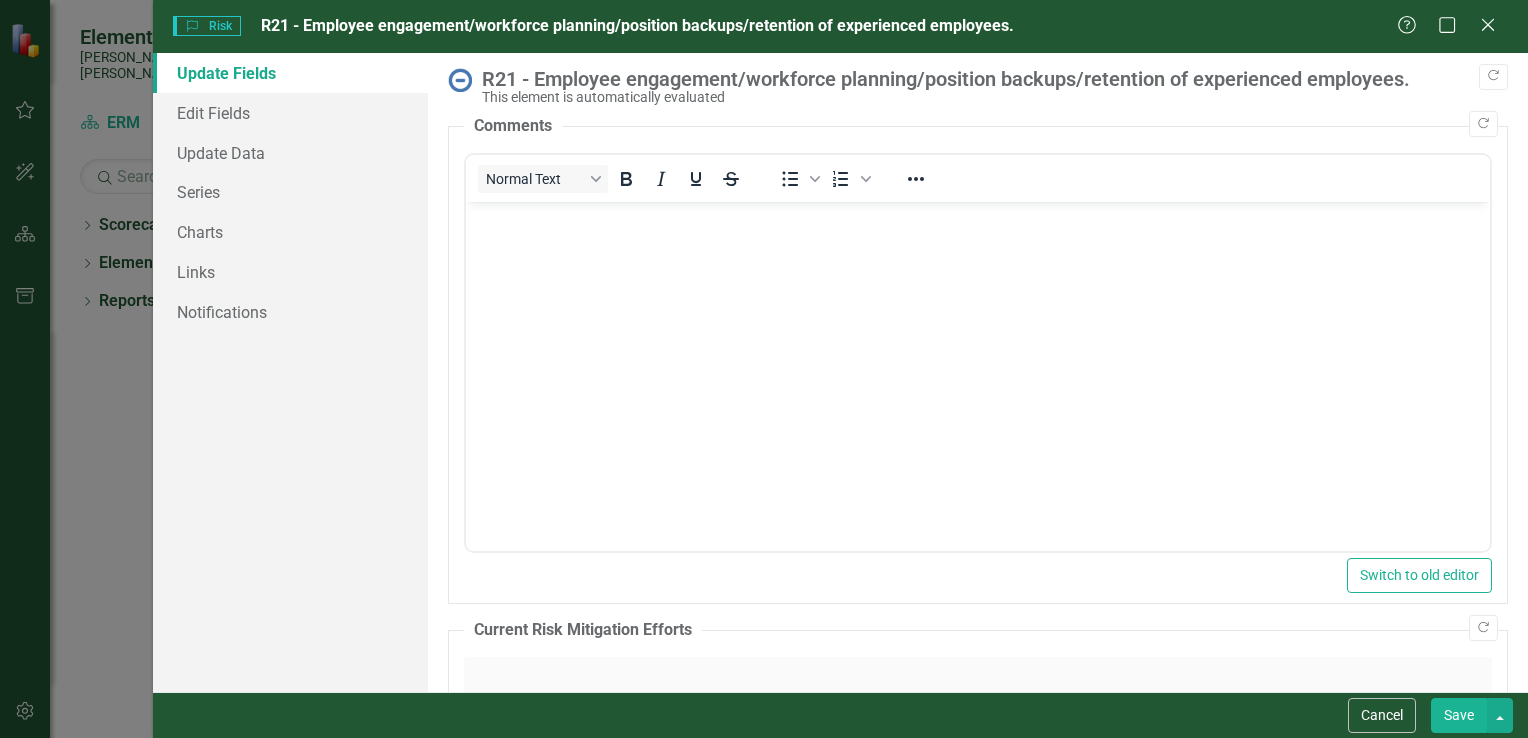 click on "Risk Risk R21 - Employee engagement/workforce planning/position backups/retention of experienced employees. Help Maximize Close Update Fields Edit Fields Update  Data Series Charts Links Notifications "Update" fields in ClearPoint are the fields that change from reporting period to reporting period. For example, the element status would vary from period to period.   Learn more in the ClearPoint Support Center. Close Help Copy Forward R21 - Employee engagement/workforce planning/position backups/retention of experienced employees. This element is automatically evaluated Copy Forward Comments Normal Text To open the popup, press Shift+Enter To open the popup, press Shift+Enter Switch to old editor Copy Forward Current Risk Mitigation Efforts Click to activate HTML editor Switch to old editor Copy Forward Go-Forward Mitigation Efforts Cancel Save" at bounding box center [764, 369] 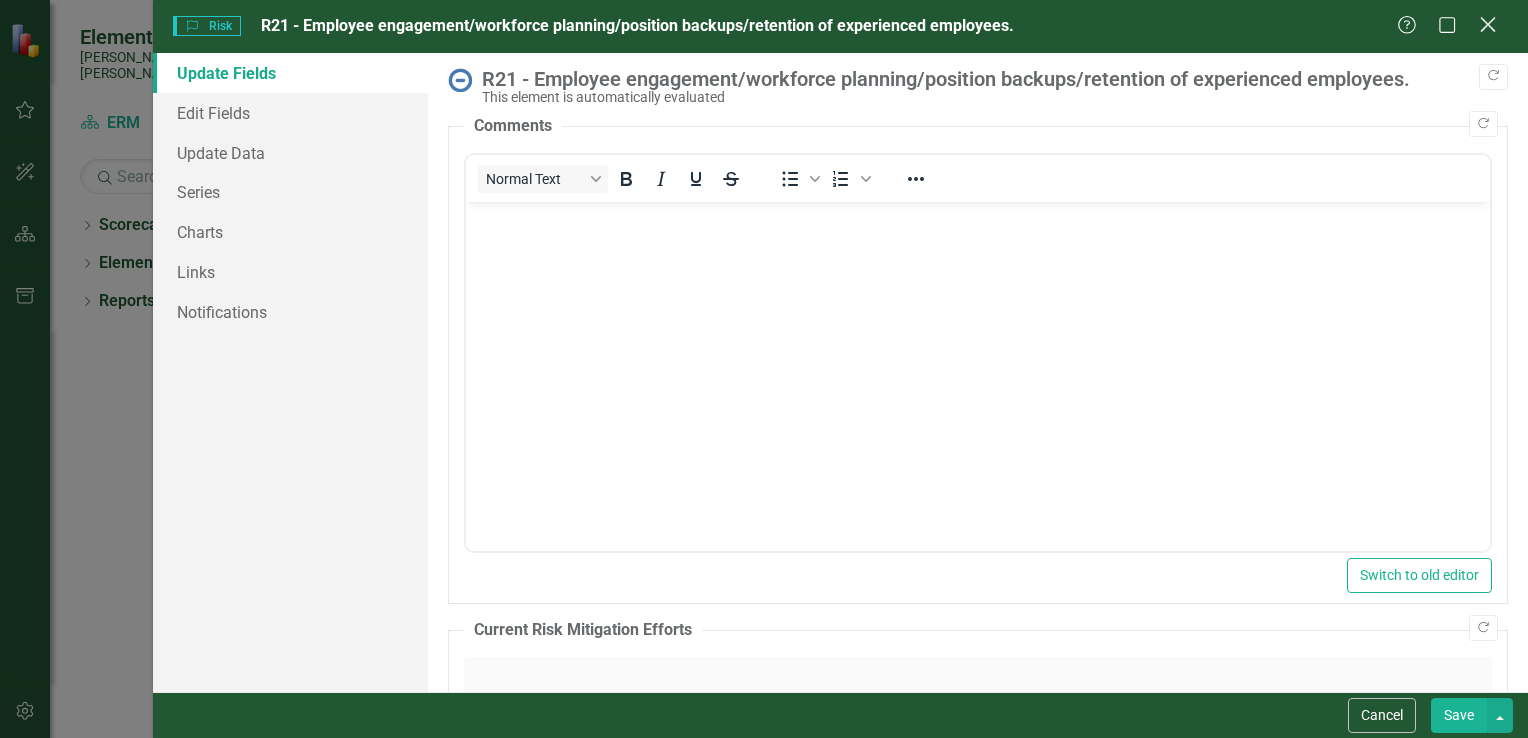 click on "Close" 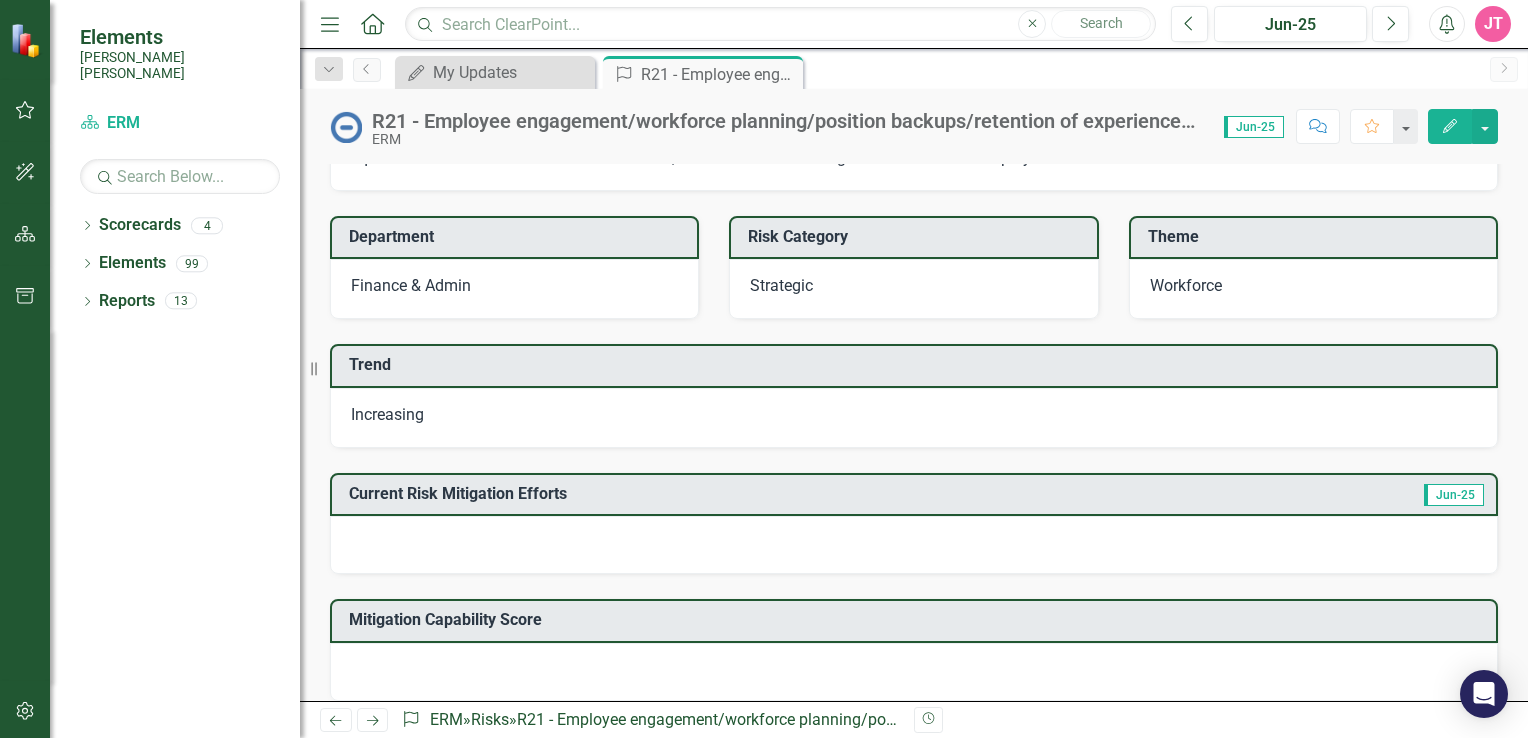 click at bounding box center (914, 545) 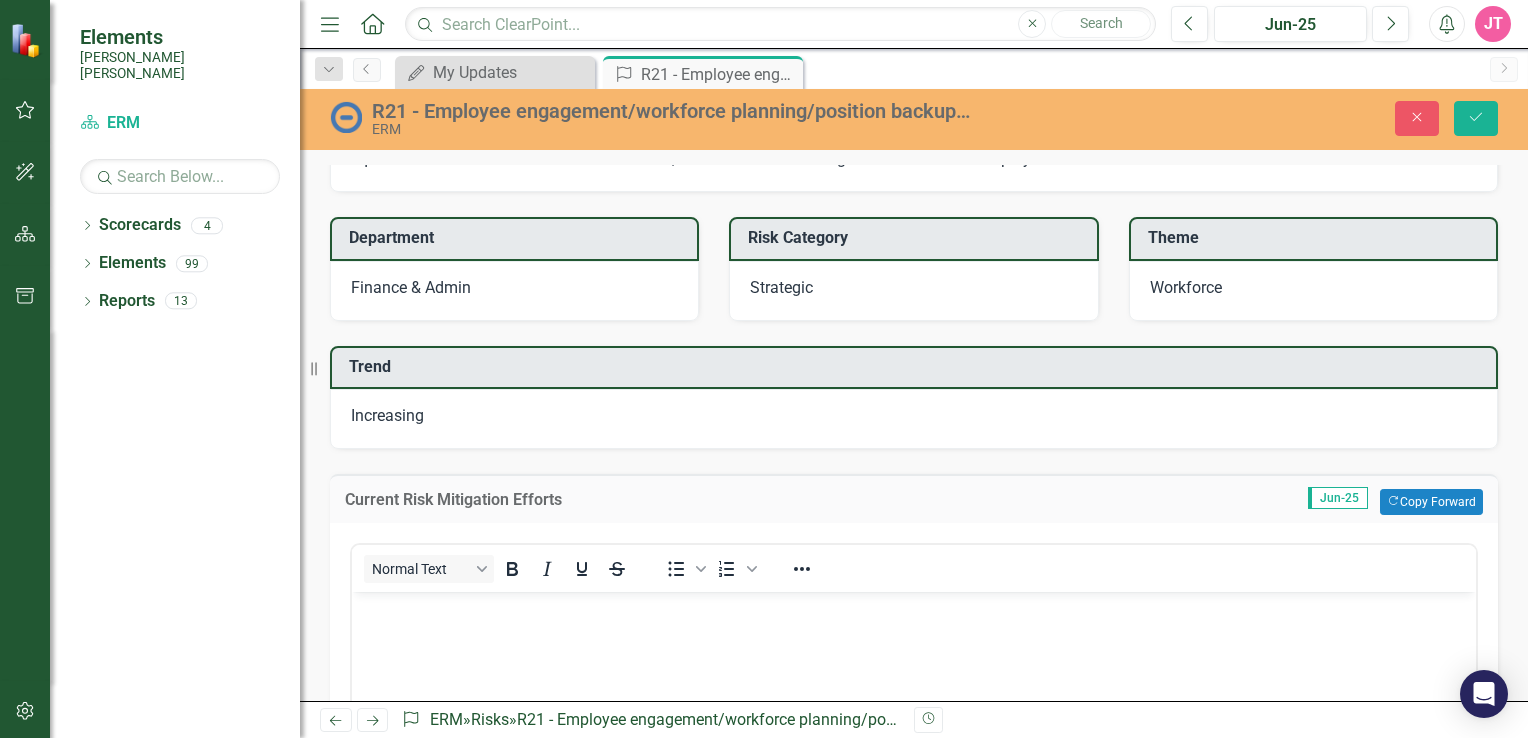 click on "Normal Text To open the popup, press Shift+Enter To open the popup, press Shift+Enter" at bounding box center (914, 740) 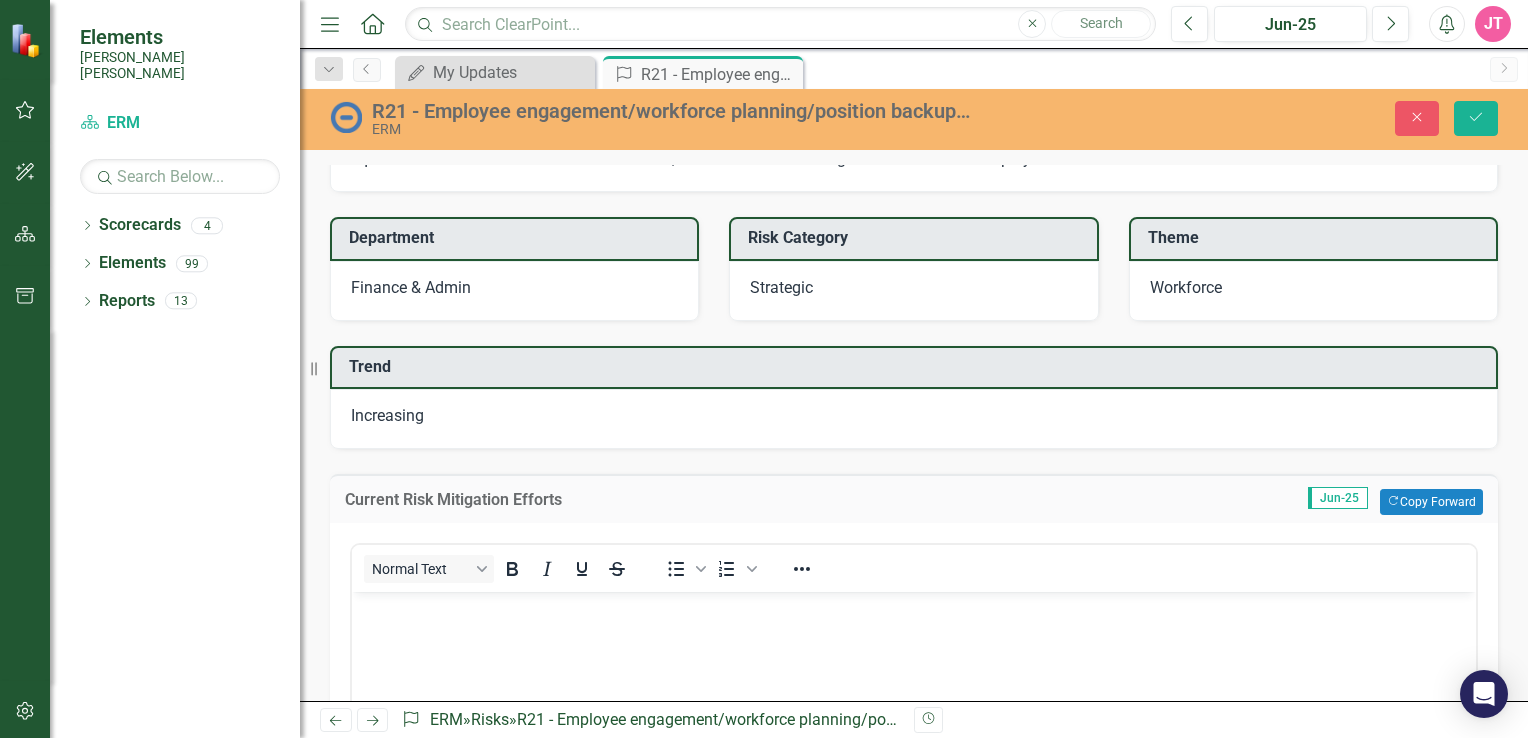 click at bounding box center [914, 742] 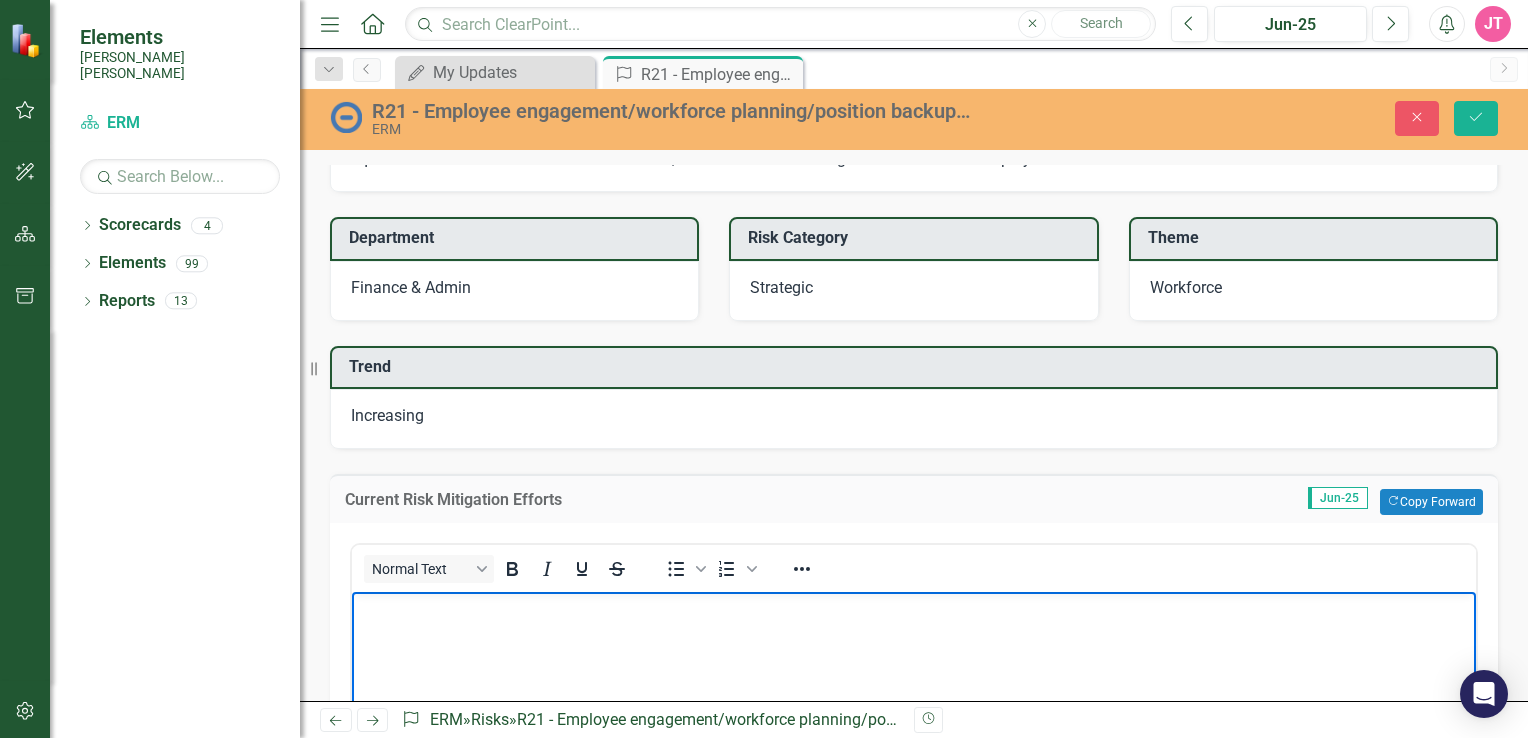 type 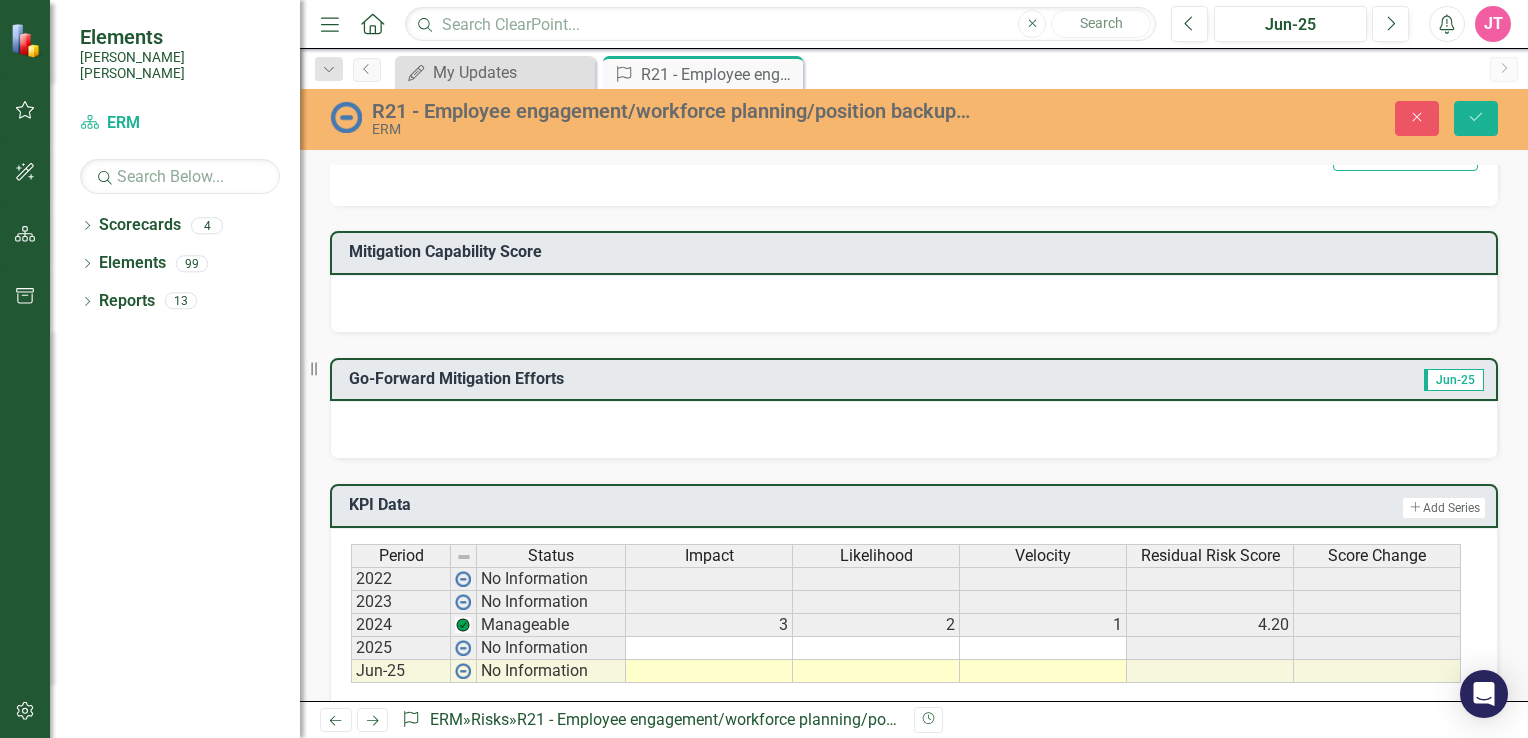 scroll, scrollTop: 1090, scrollLeft: 0, axis: vertical 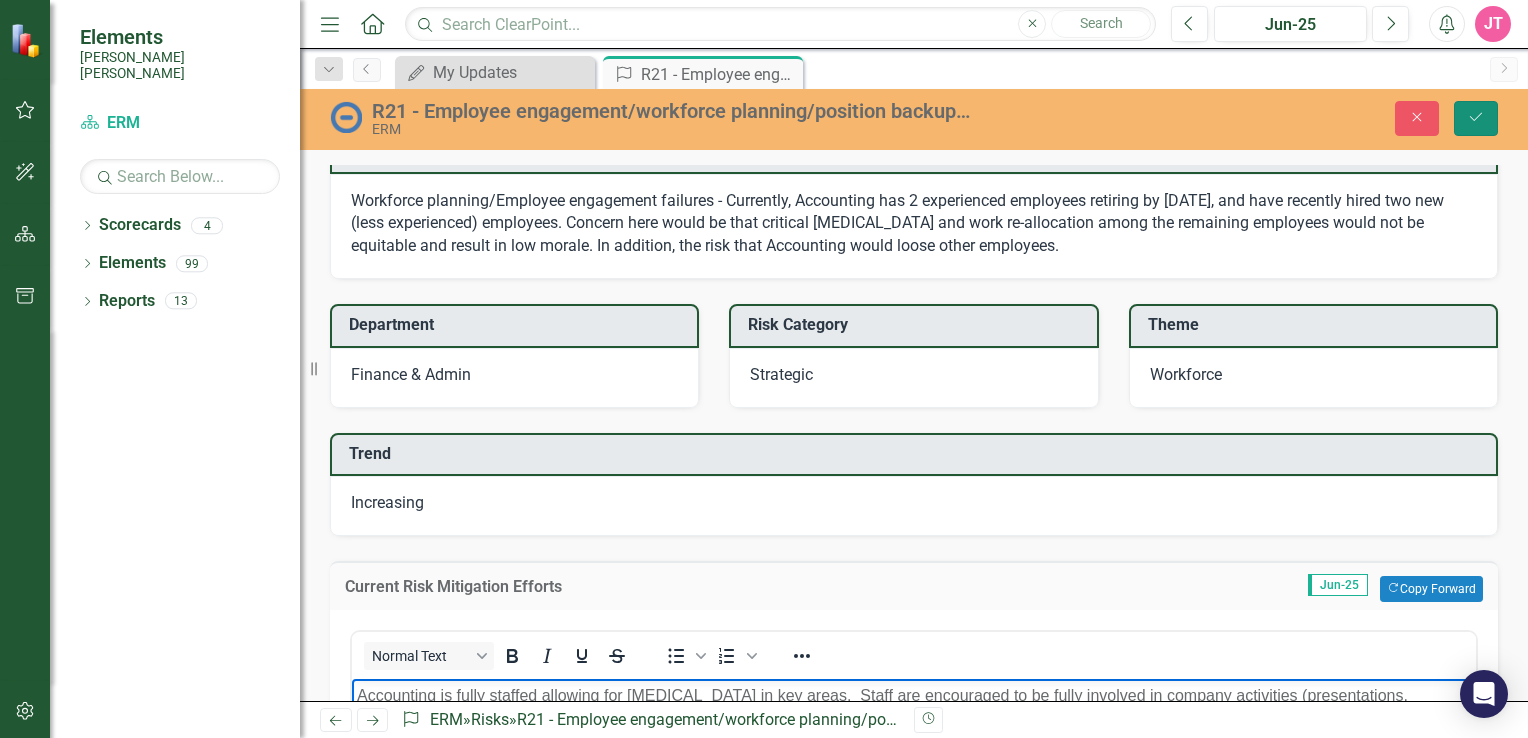 click on "Save" 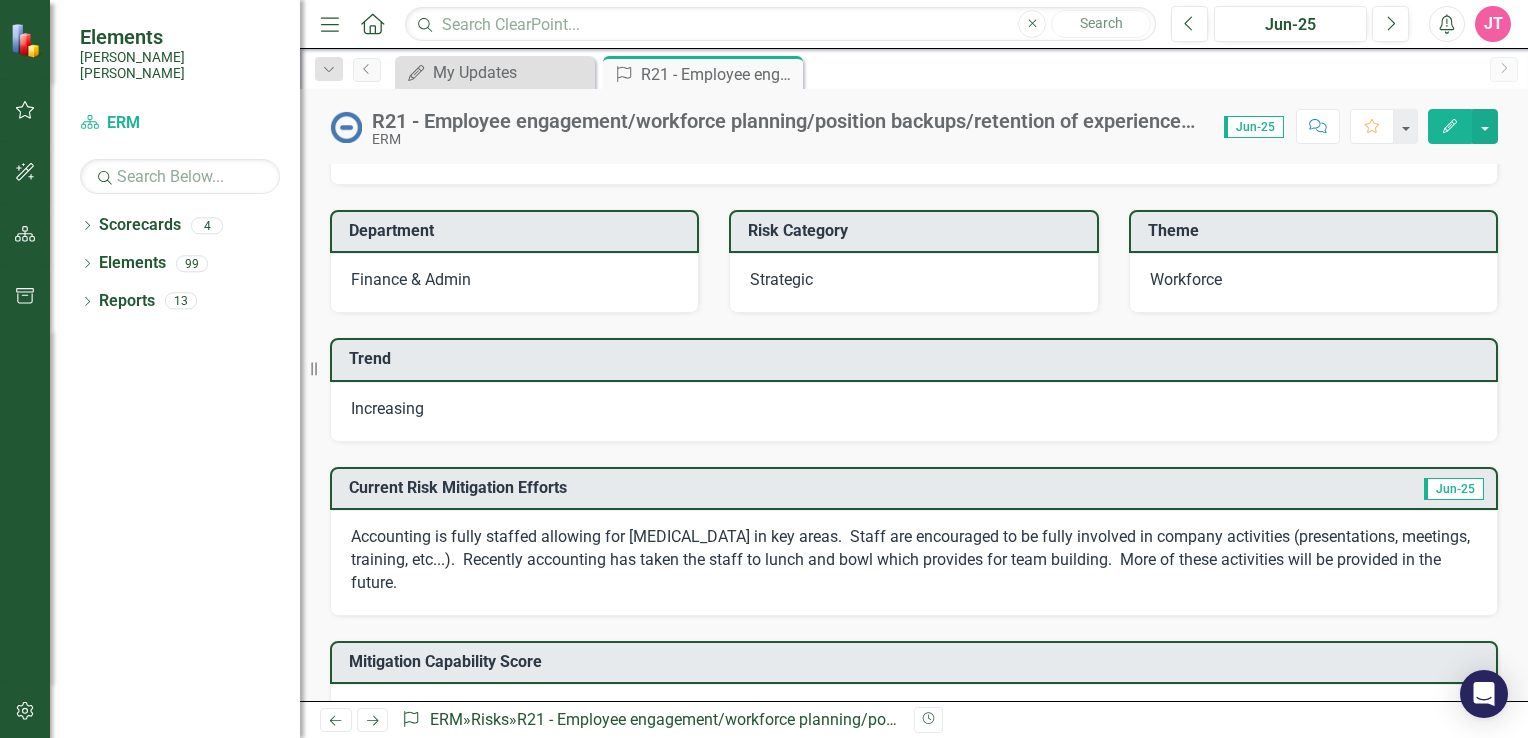 scroll, scrollTop: 271, scrollLeft: 0, axis: vertical 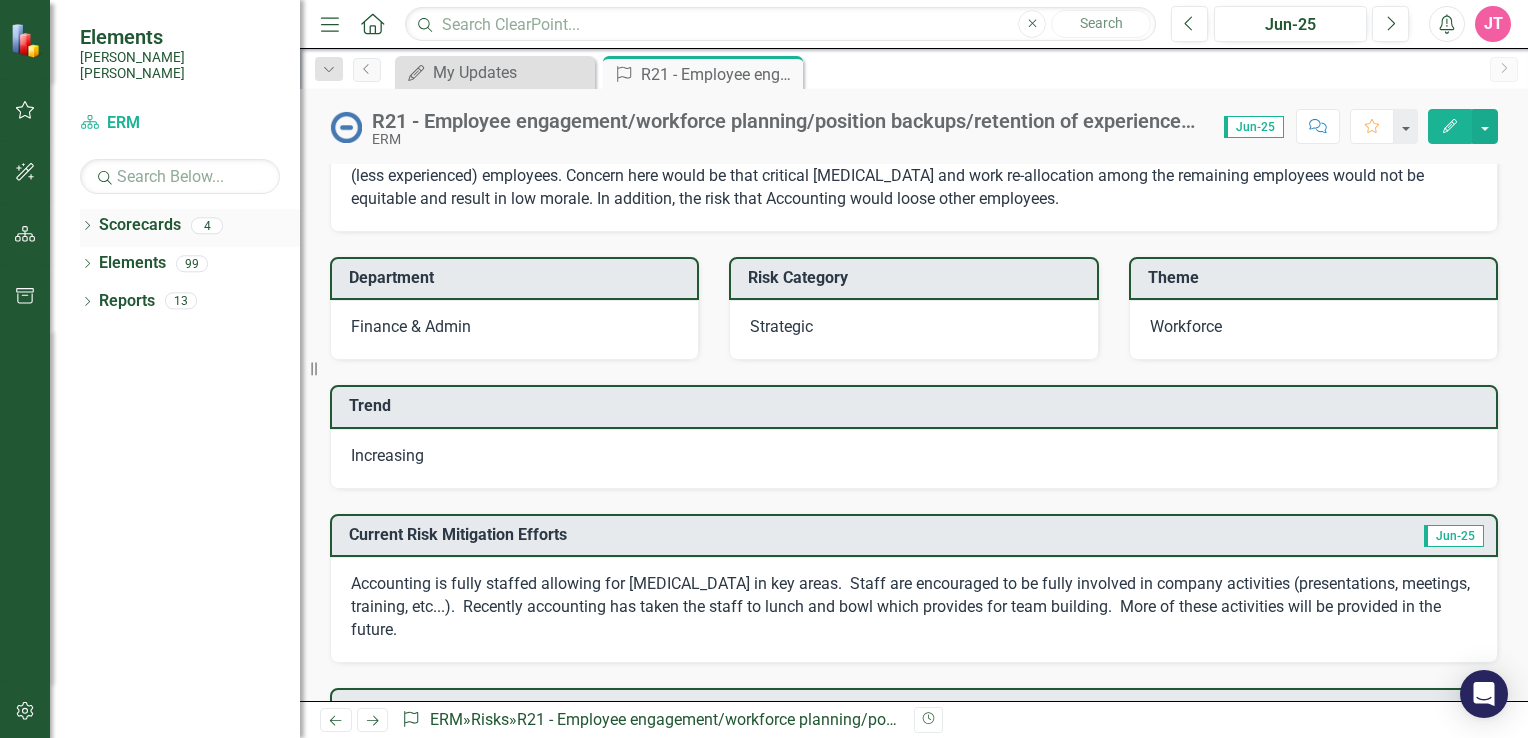click on "Dropdown" 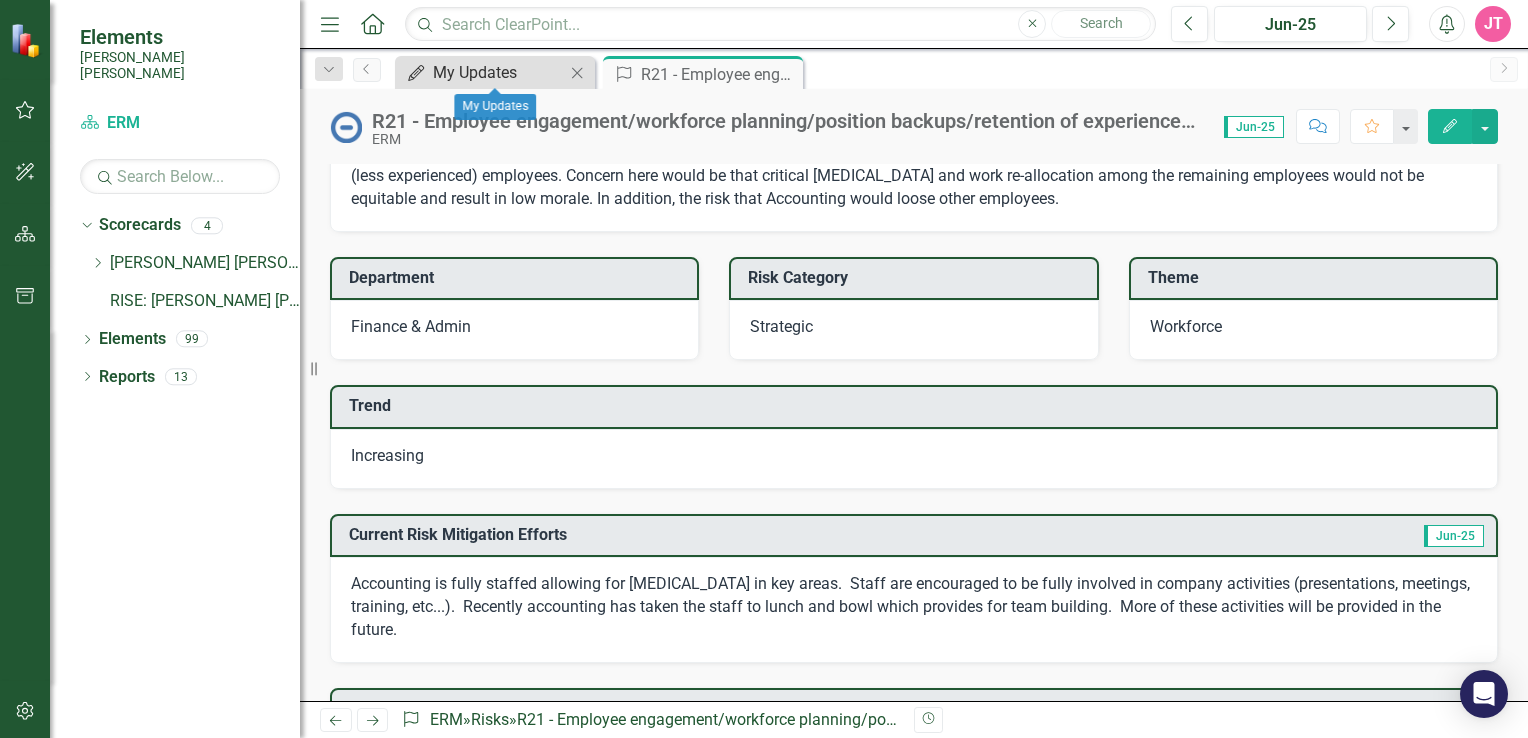 click on "My Updates" at bounding box center (499, 72) 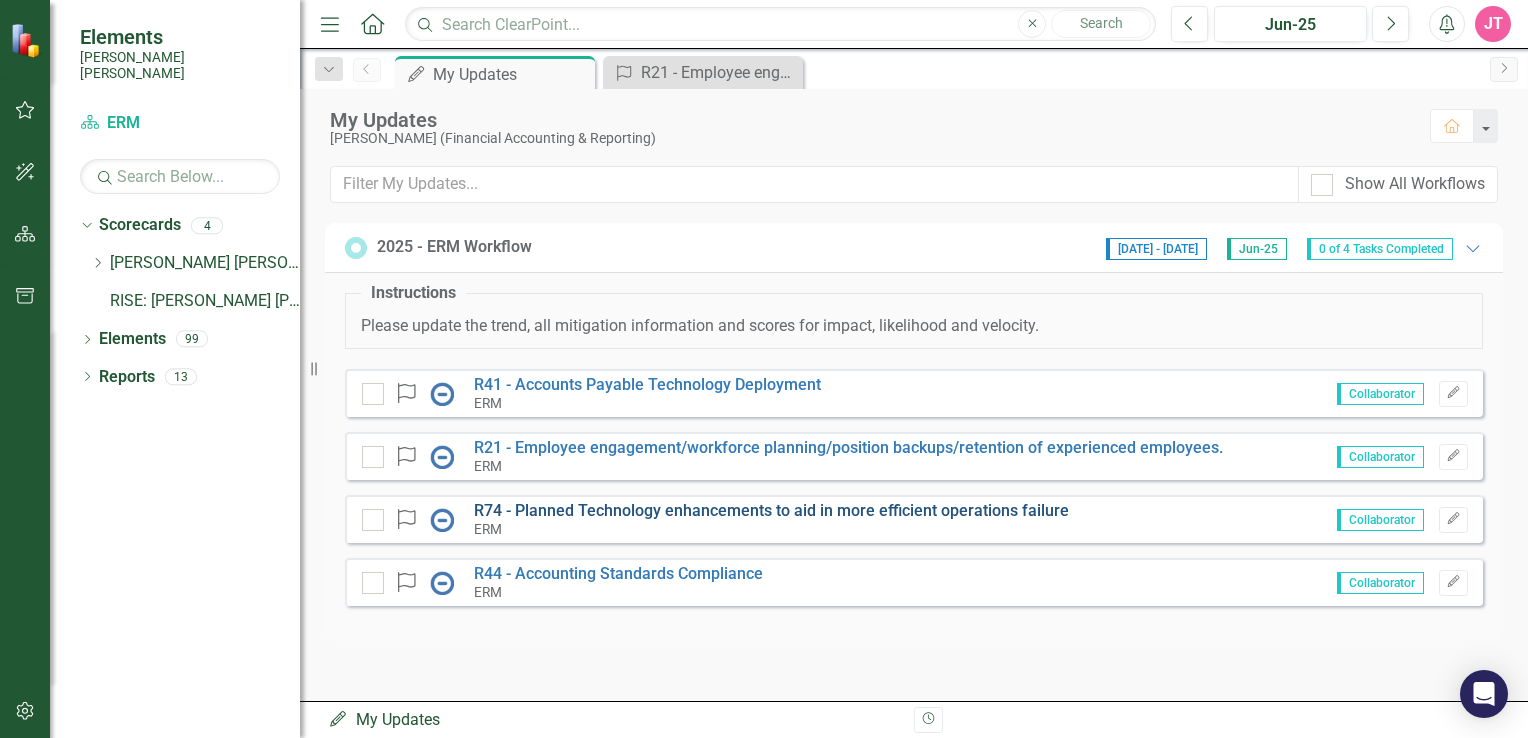 click on "R74 - Planned Technology enhancements to aid in more efficient operations failure" at bounding box center (771, 510) 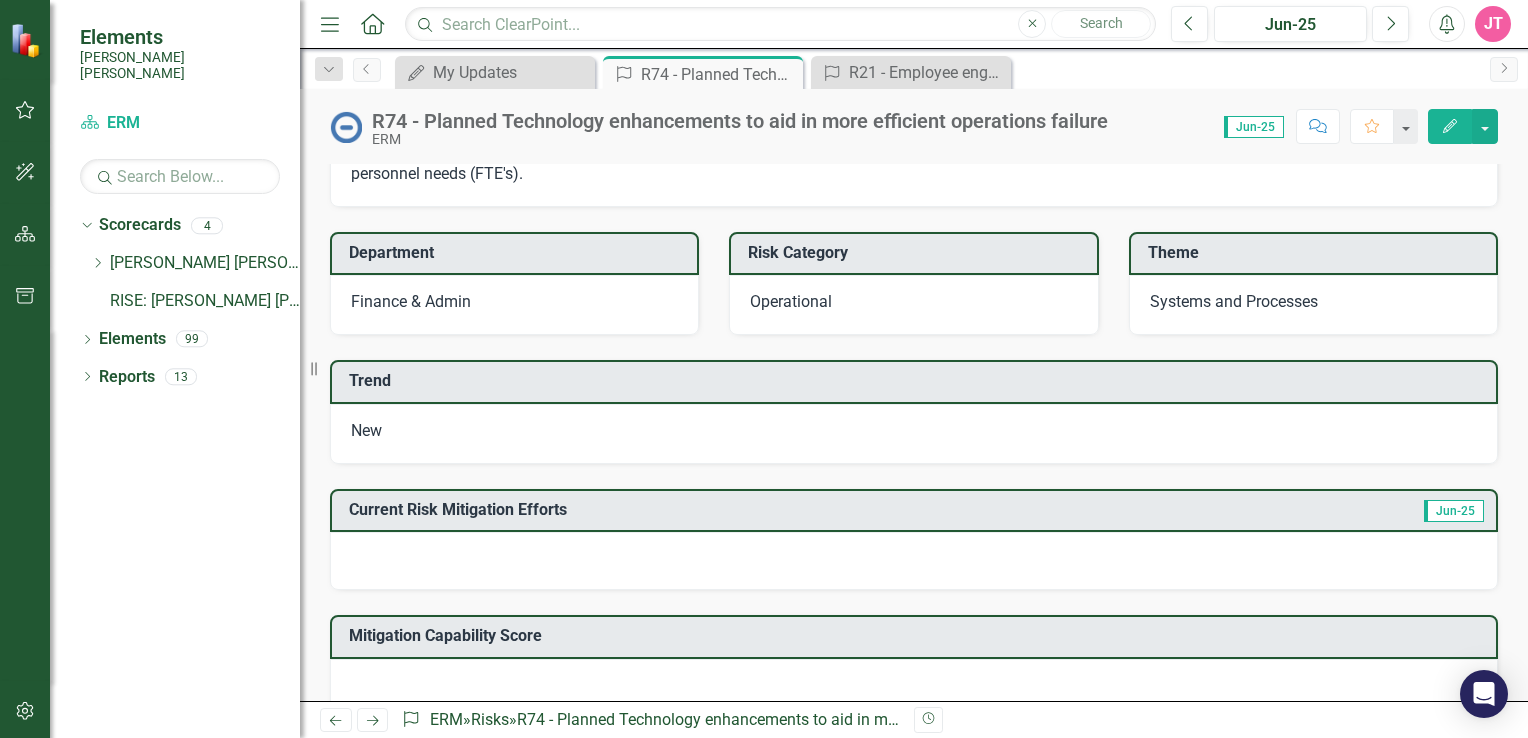 scroll, scrollTop: 221, scrollLeft: 0, axis: vertical 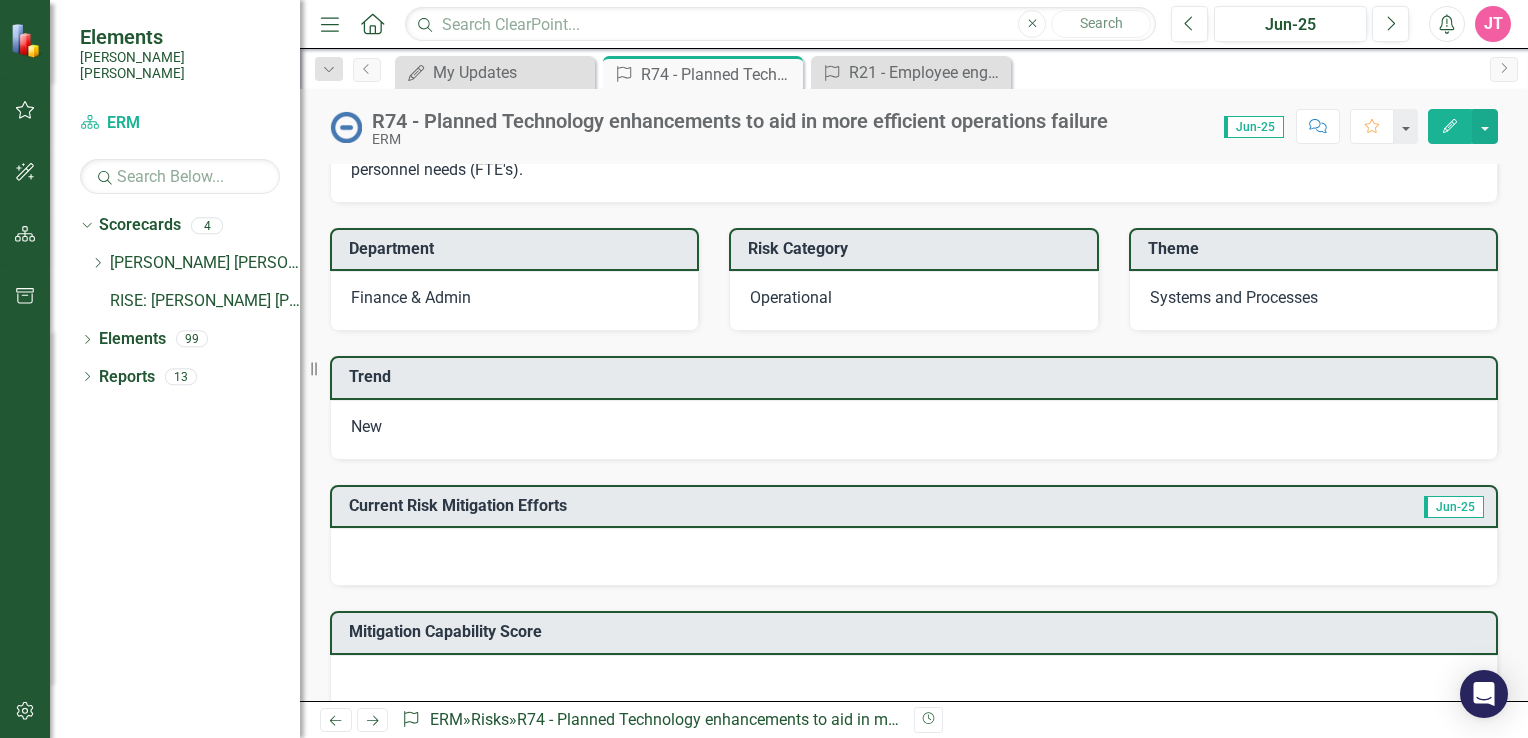 click 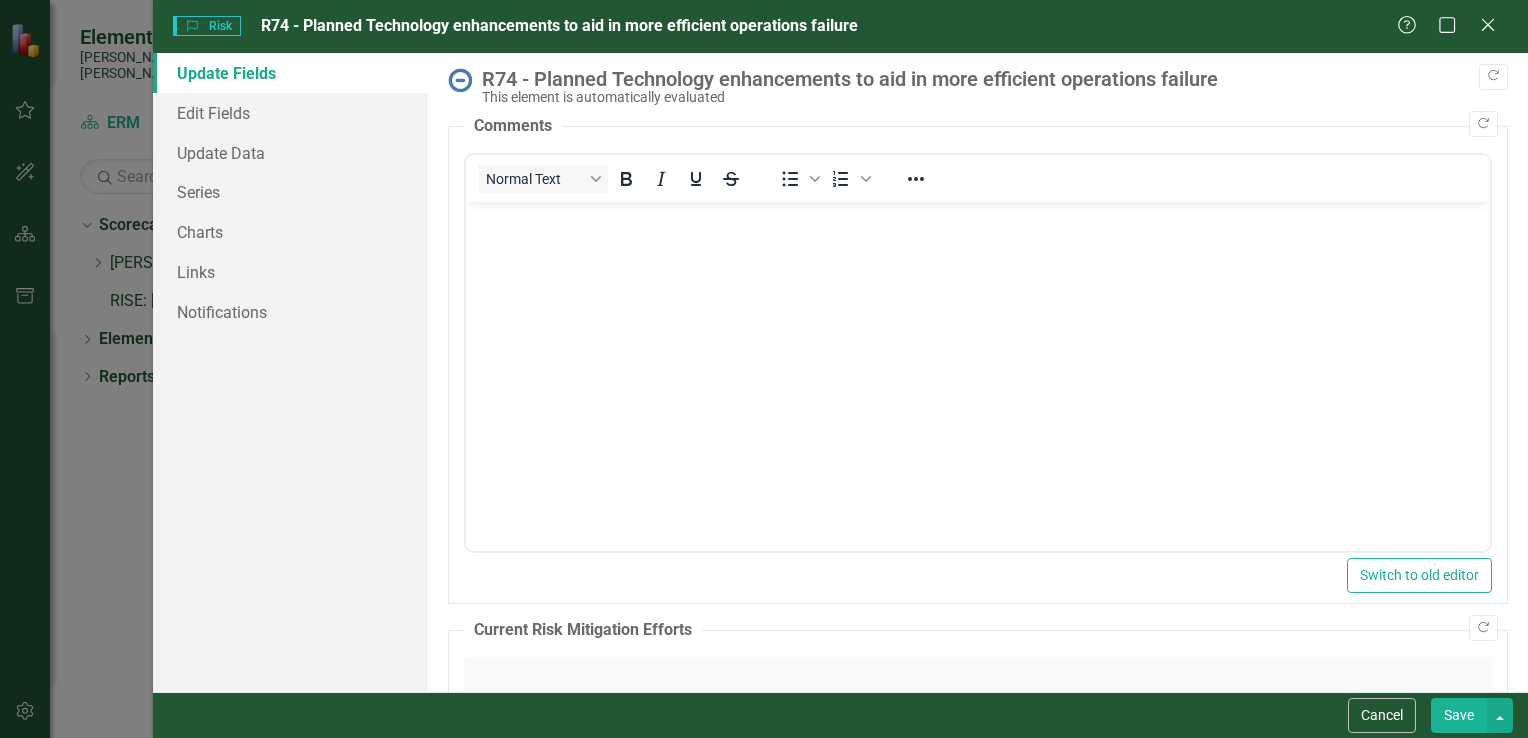 scroll, scrollTop: 0, scrollLeft: 0, axis: both 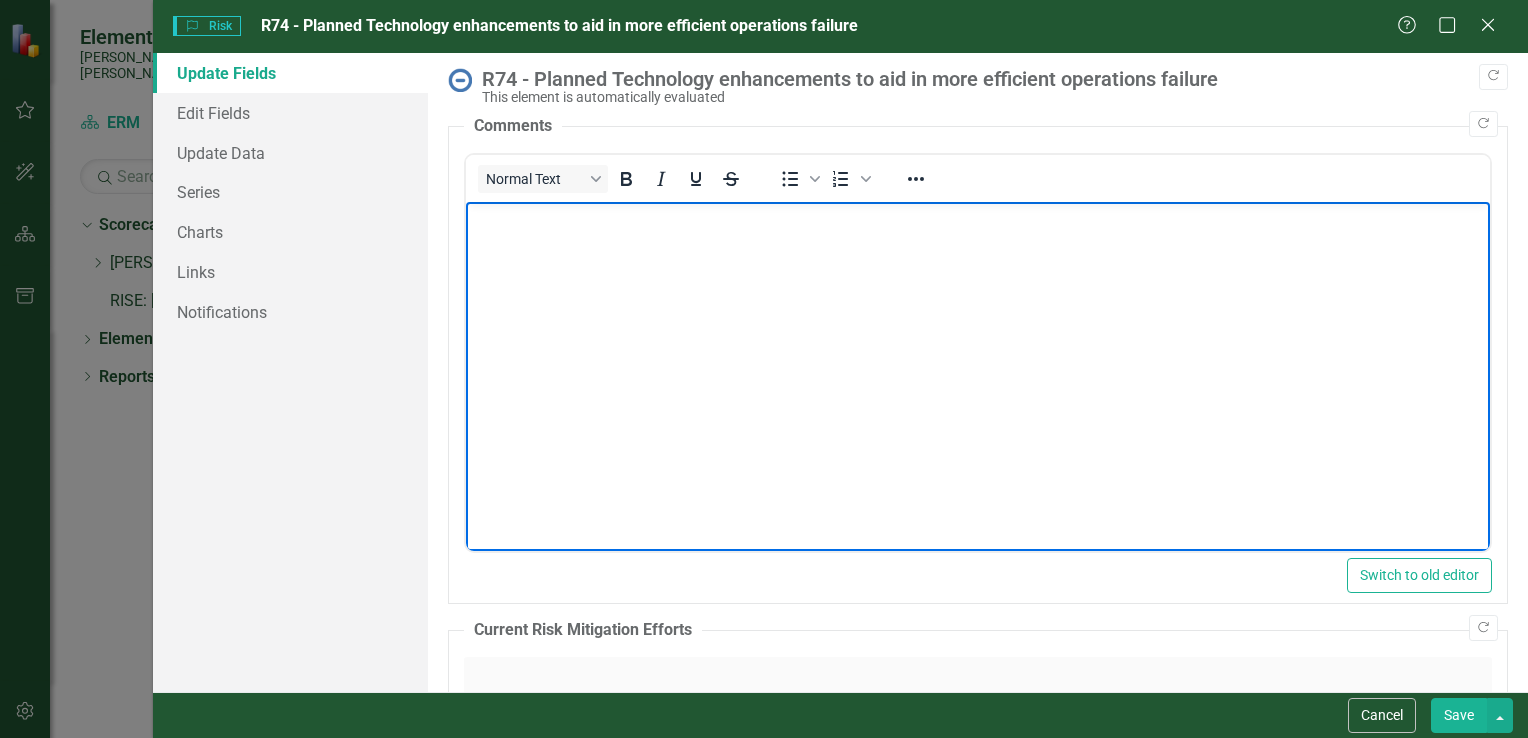 click at bounding box center (977, 352) 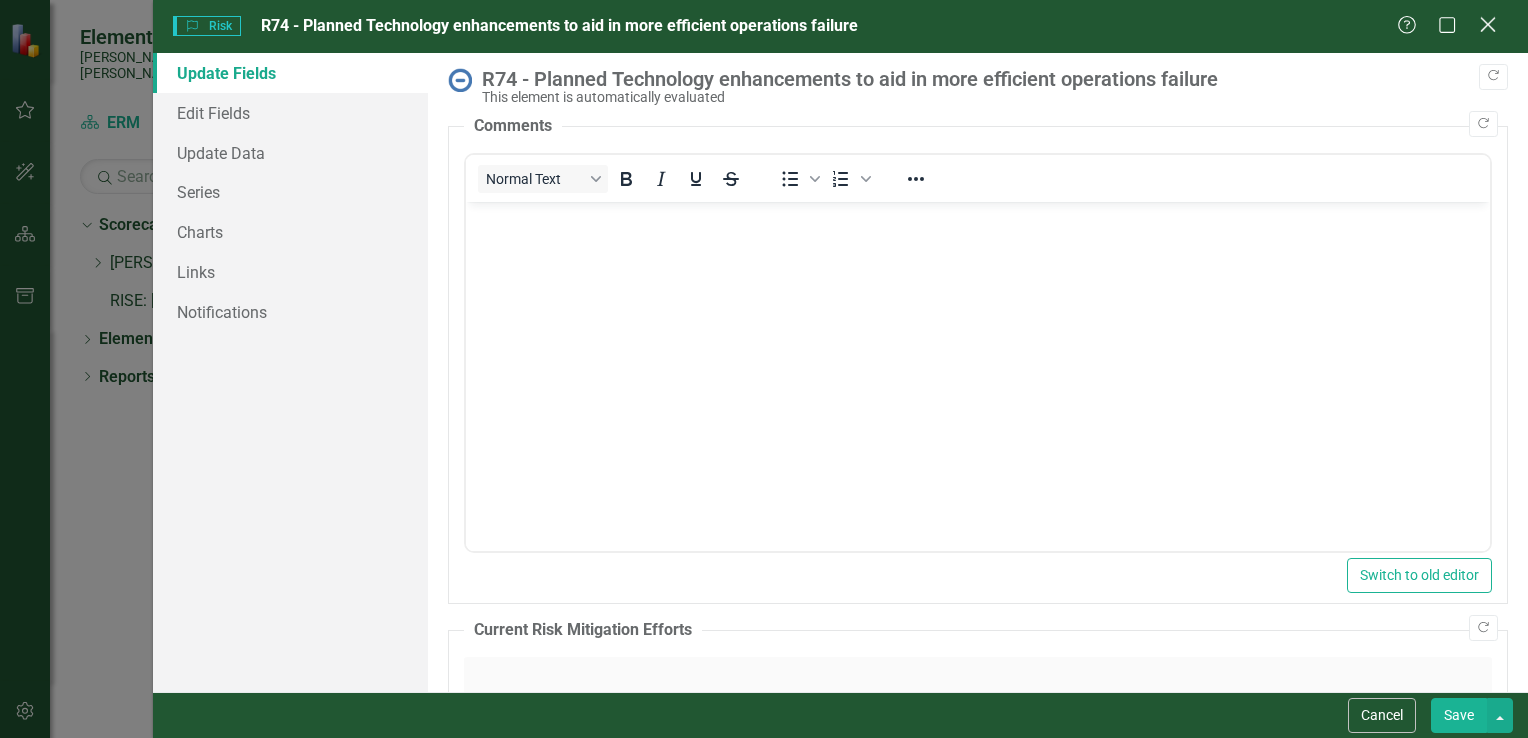 click on "Close" at bounding box center (1487, 26) 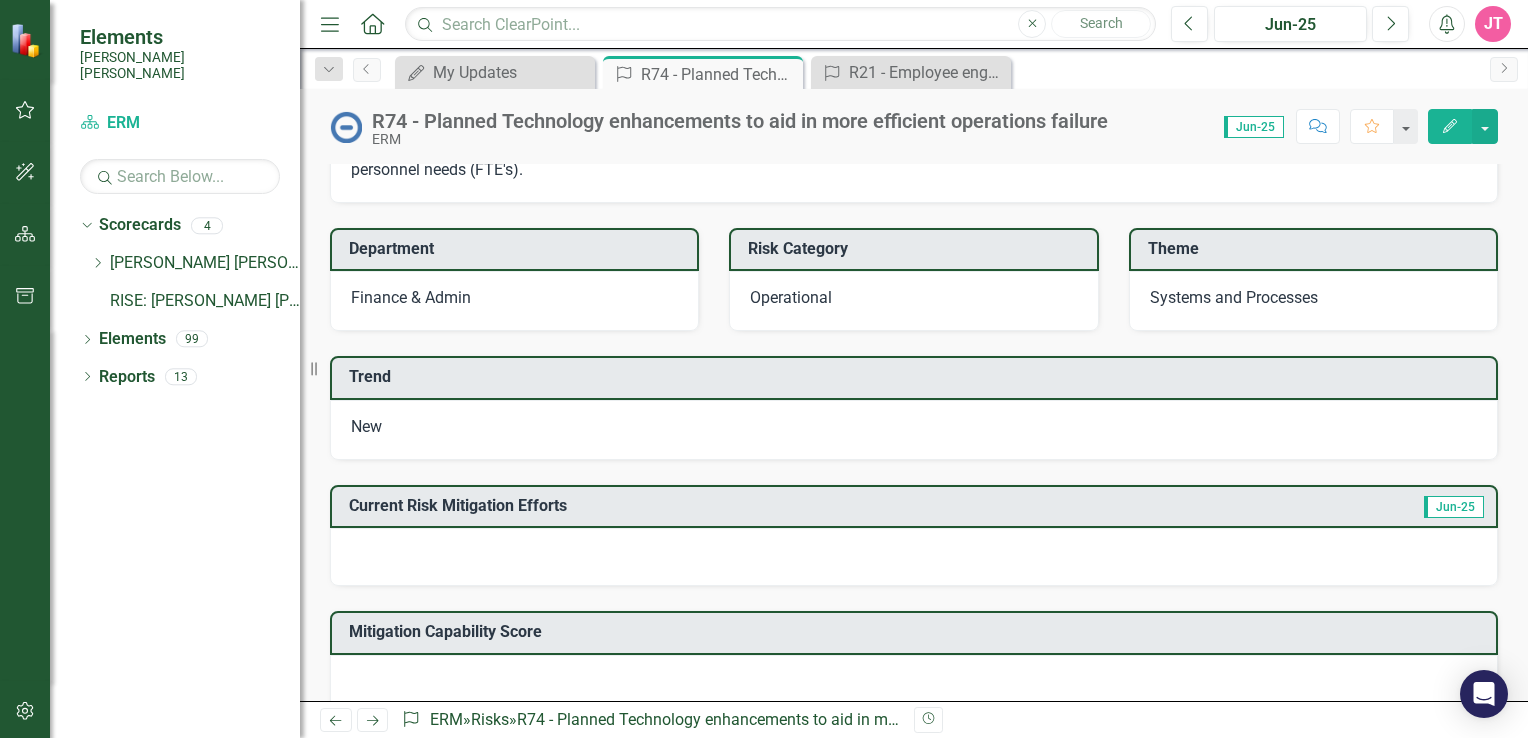 click at bounding box center (914, 557) 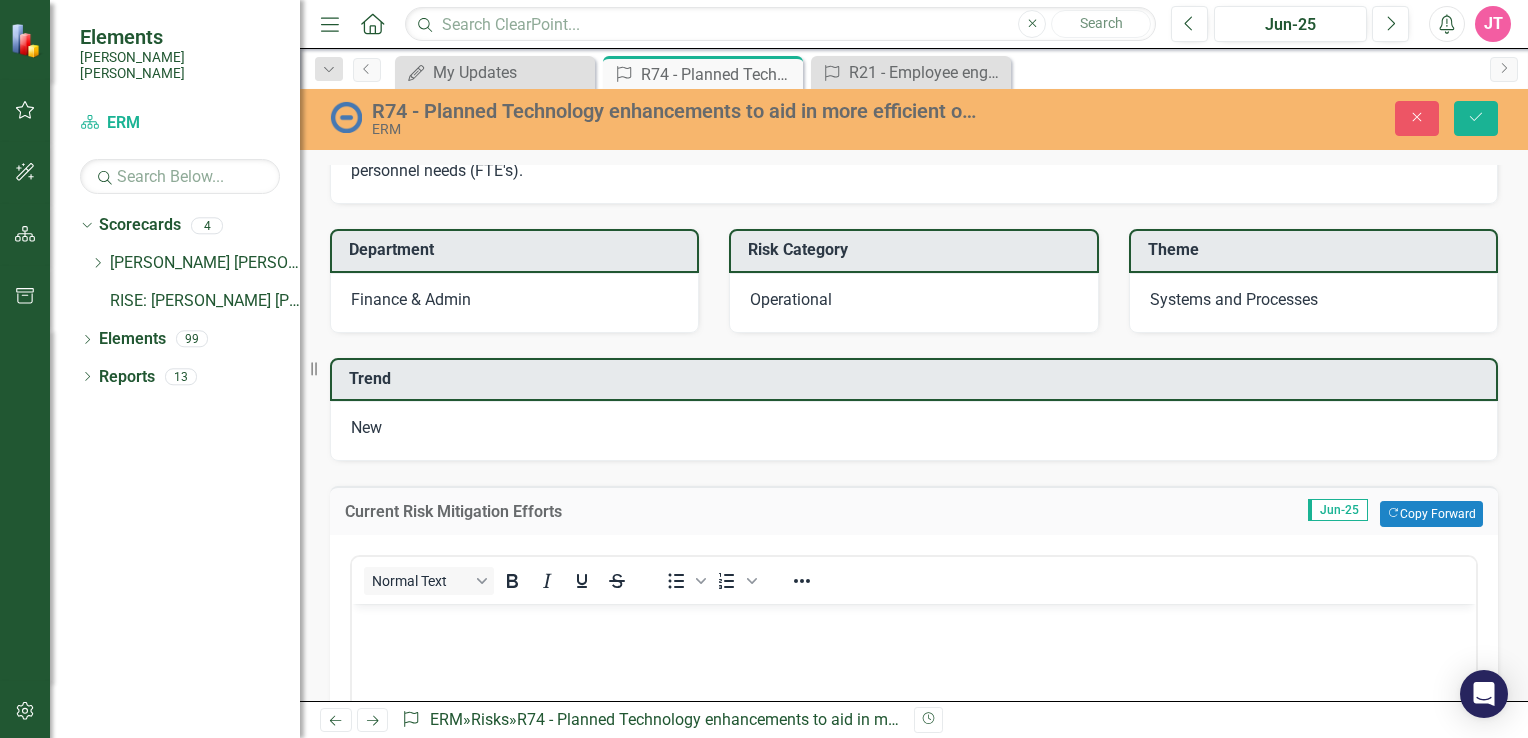 scroll, scrollTop: 0, scrollLeft: 0, axis: both 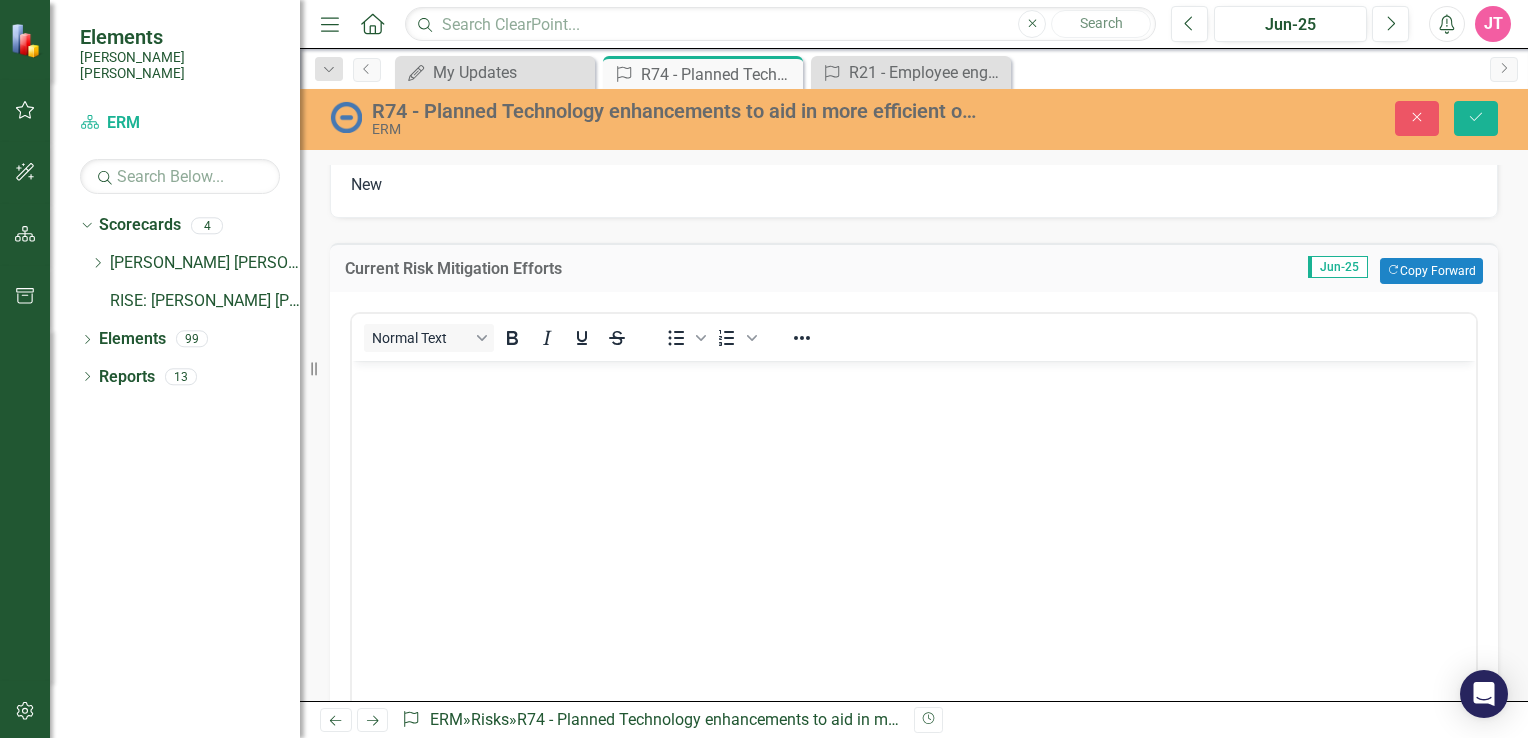 click at bounding box center (914, 511) 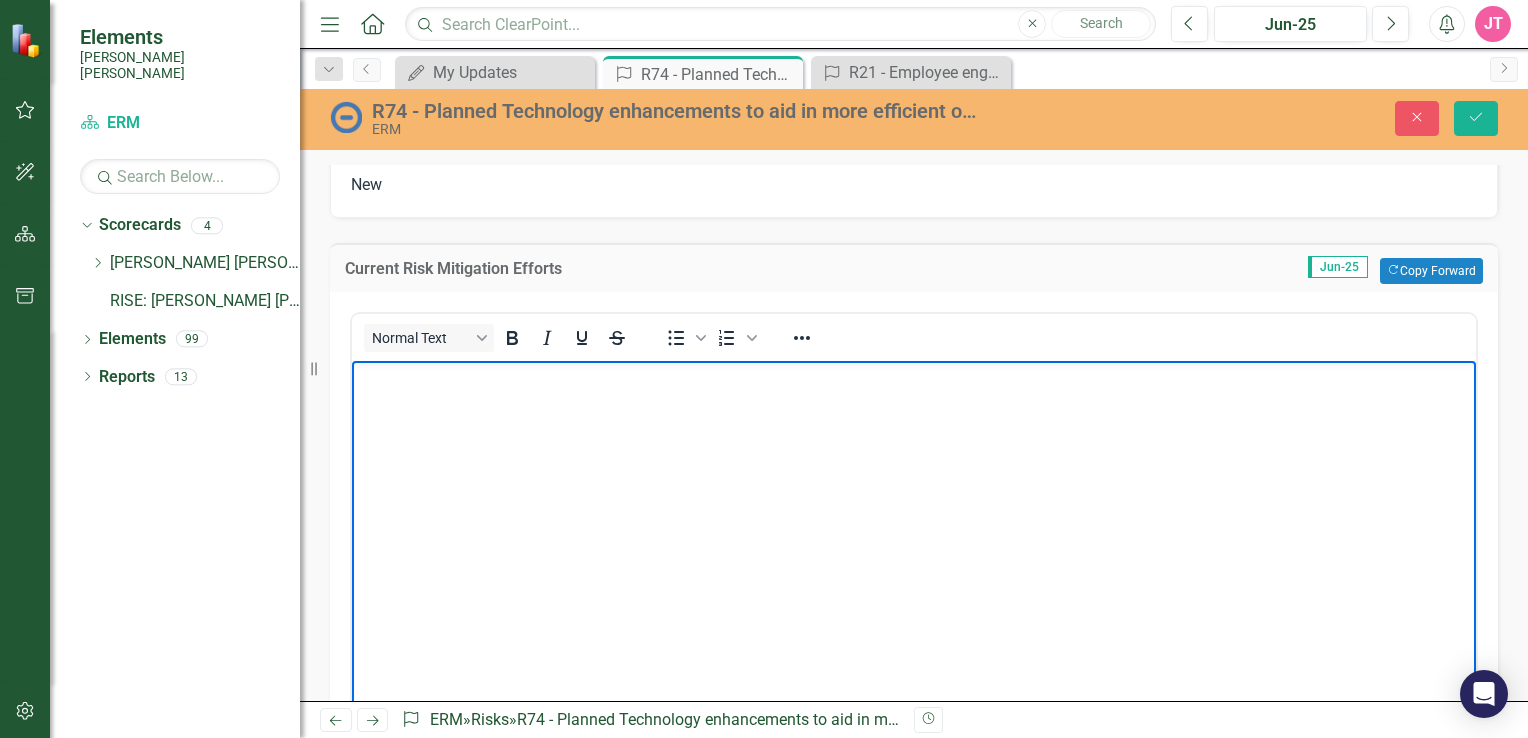 type 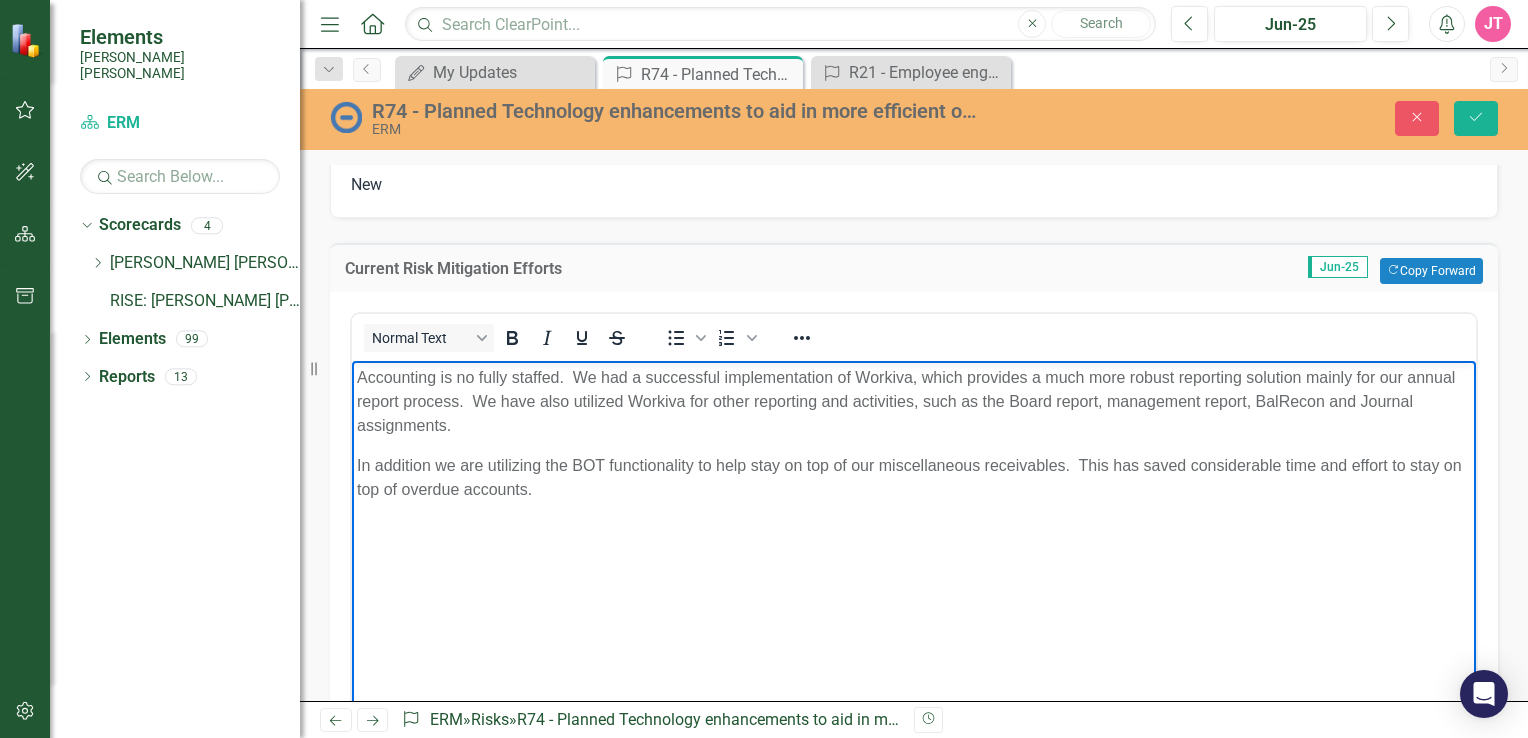 scroll, scrollTop: 427, scrollLeft: 0, axis: vertical 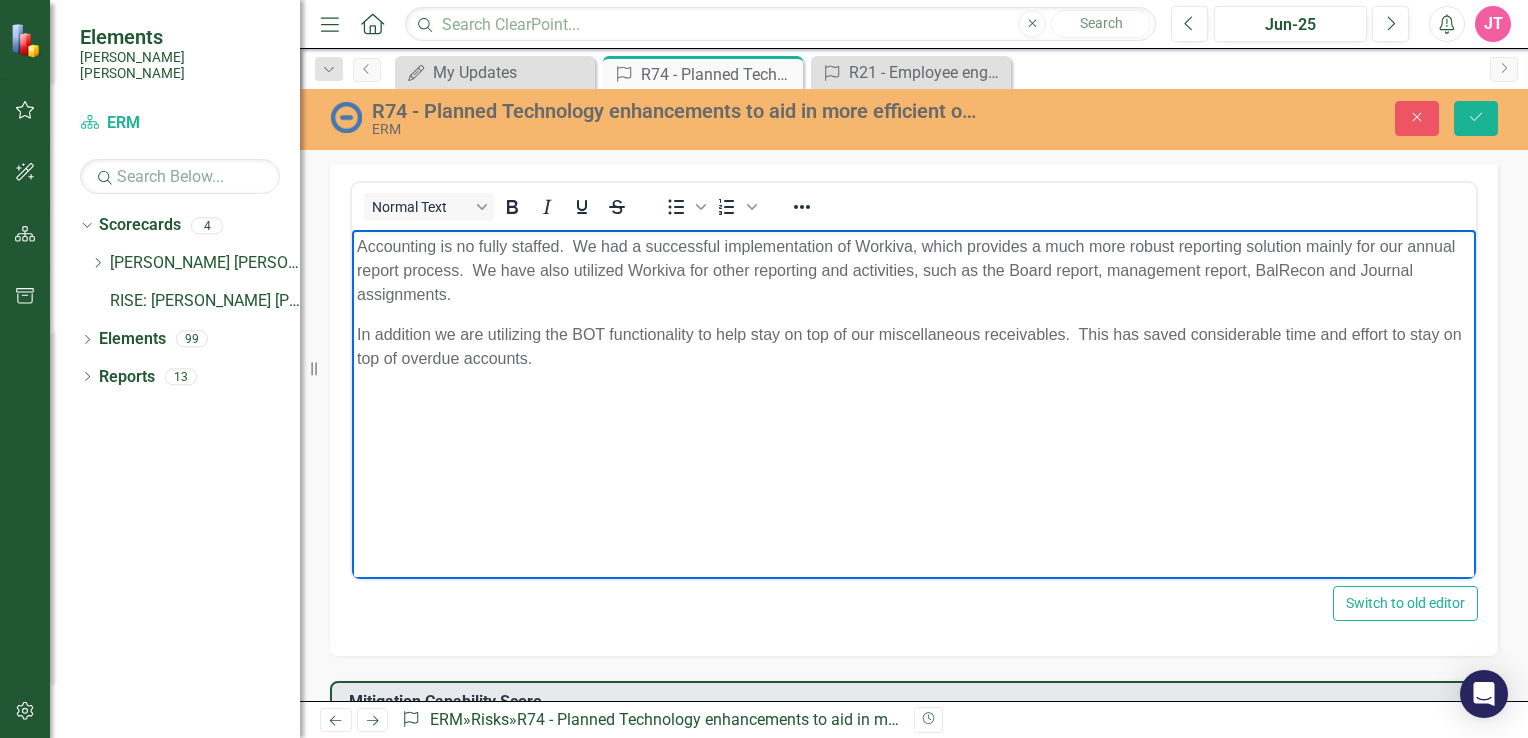type 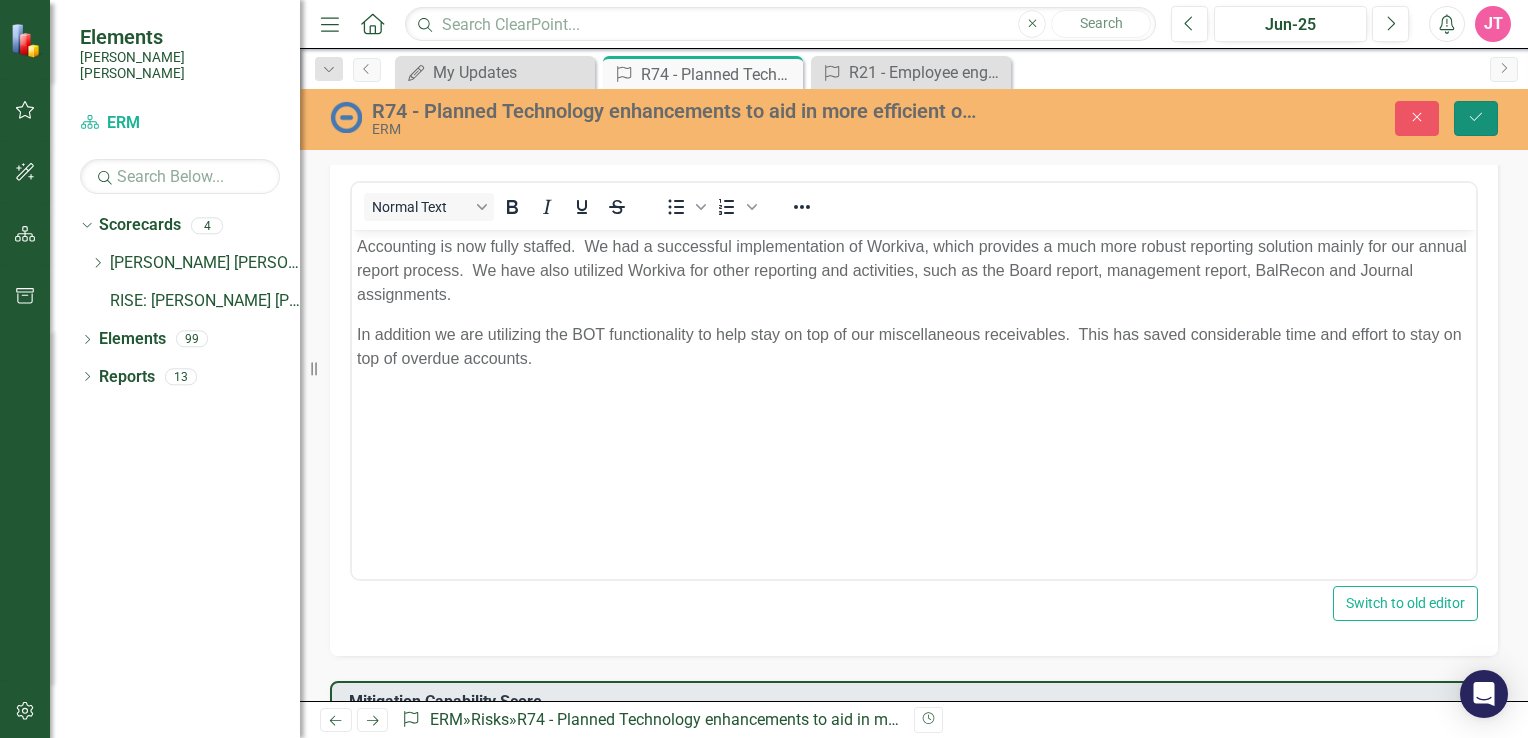 click on "Save" 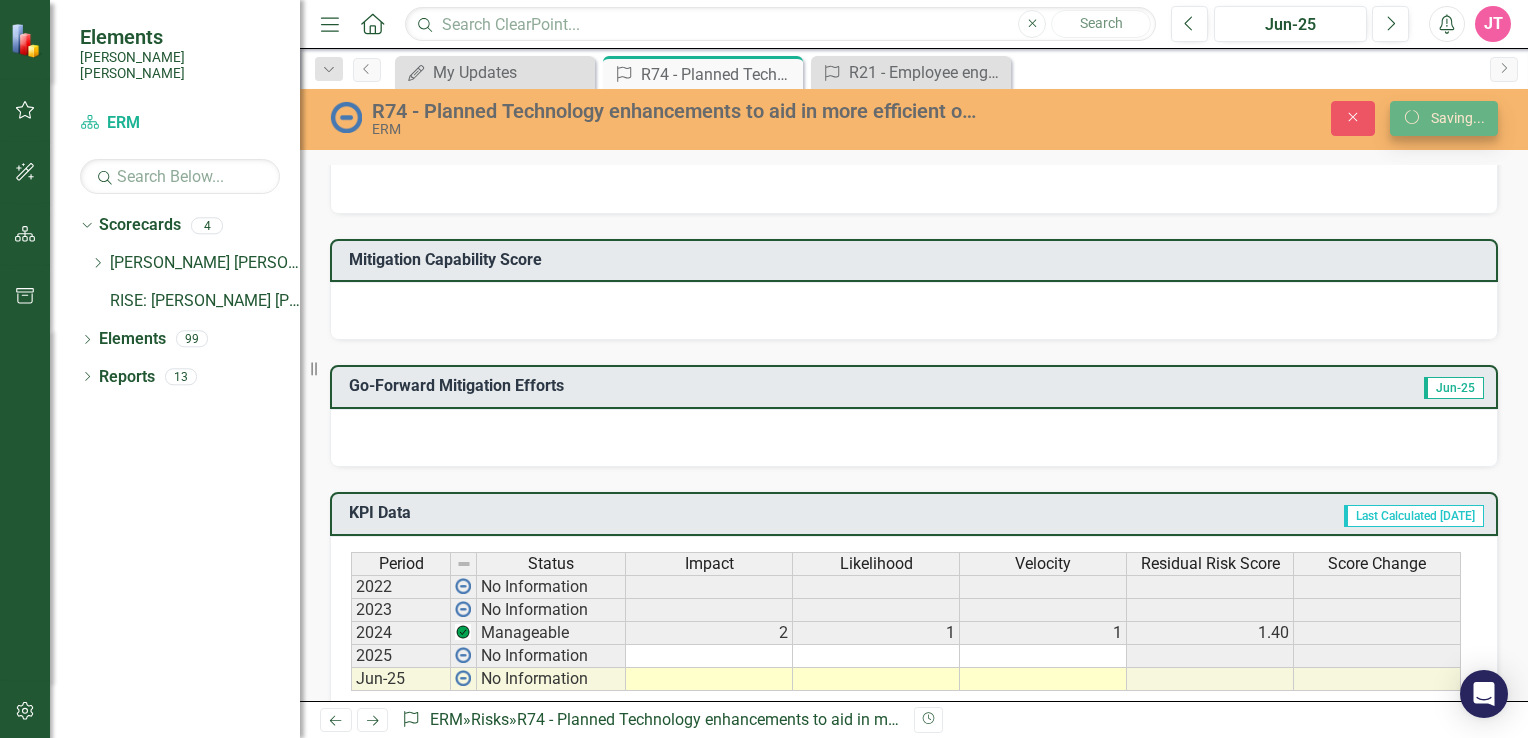 scroll, scrollTop: 589, scrollLeft: 0, axis: vertical 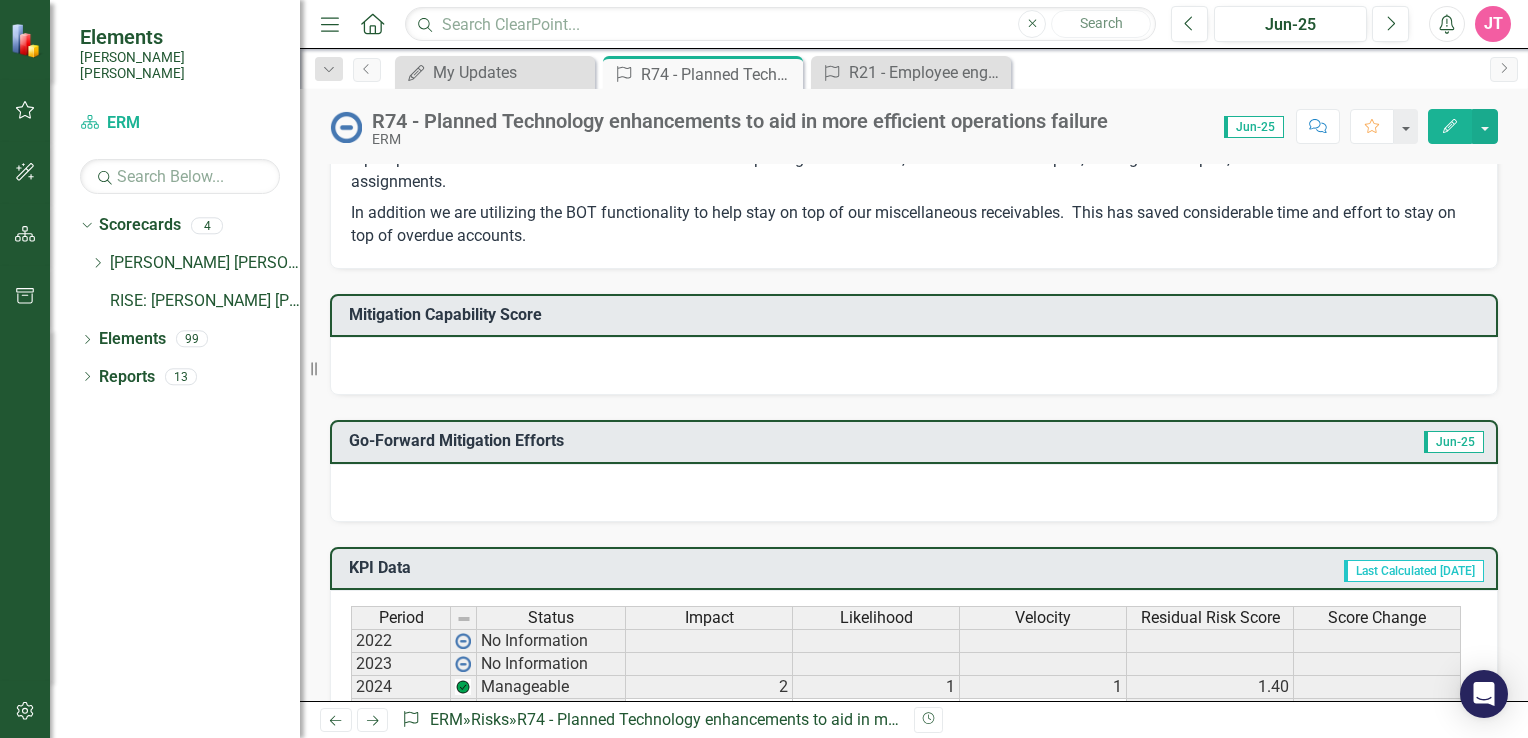click at bounding box center (914, 493) 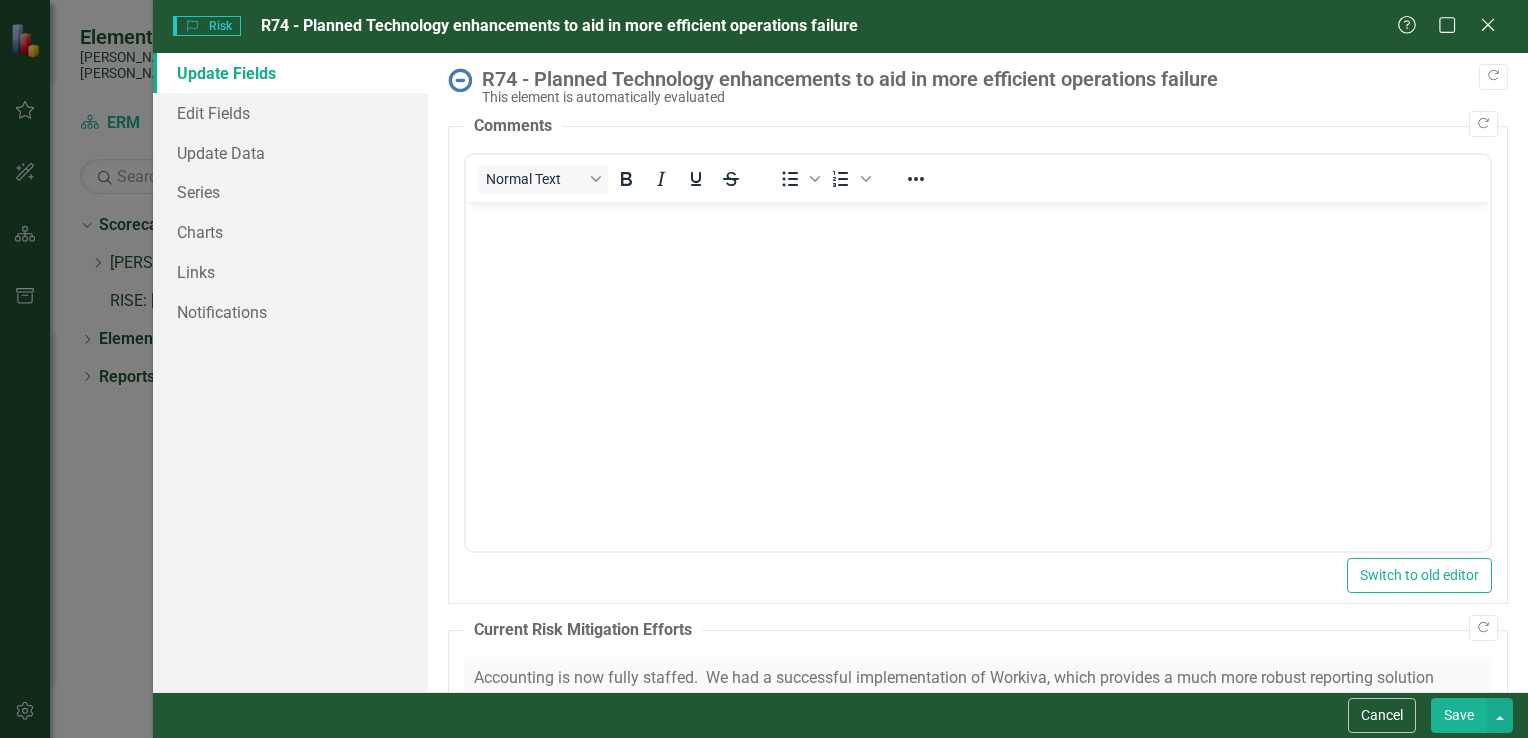 scroll, scrollTop: 0, scrollLeft: 0, axis: both 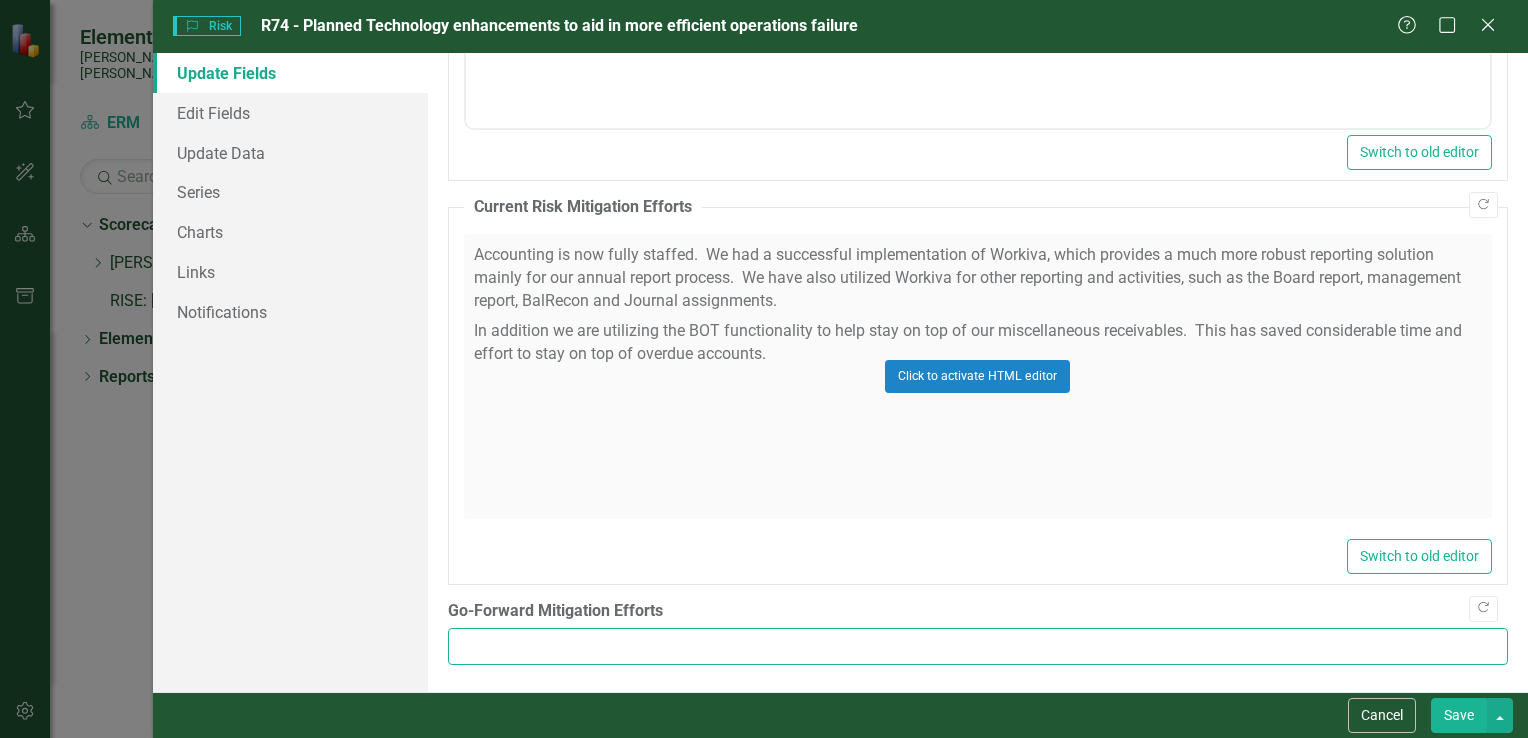 click on "Go-Forward Mitigation Efforts" at bounding box center [978, 646] 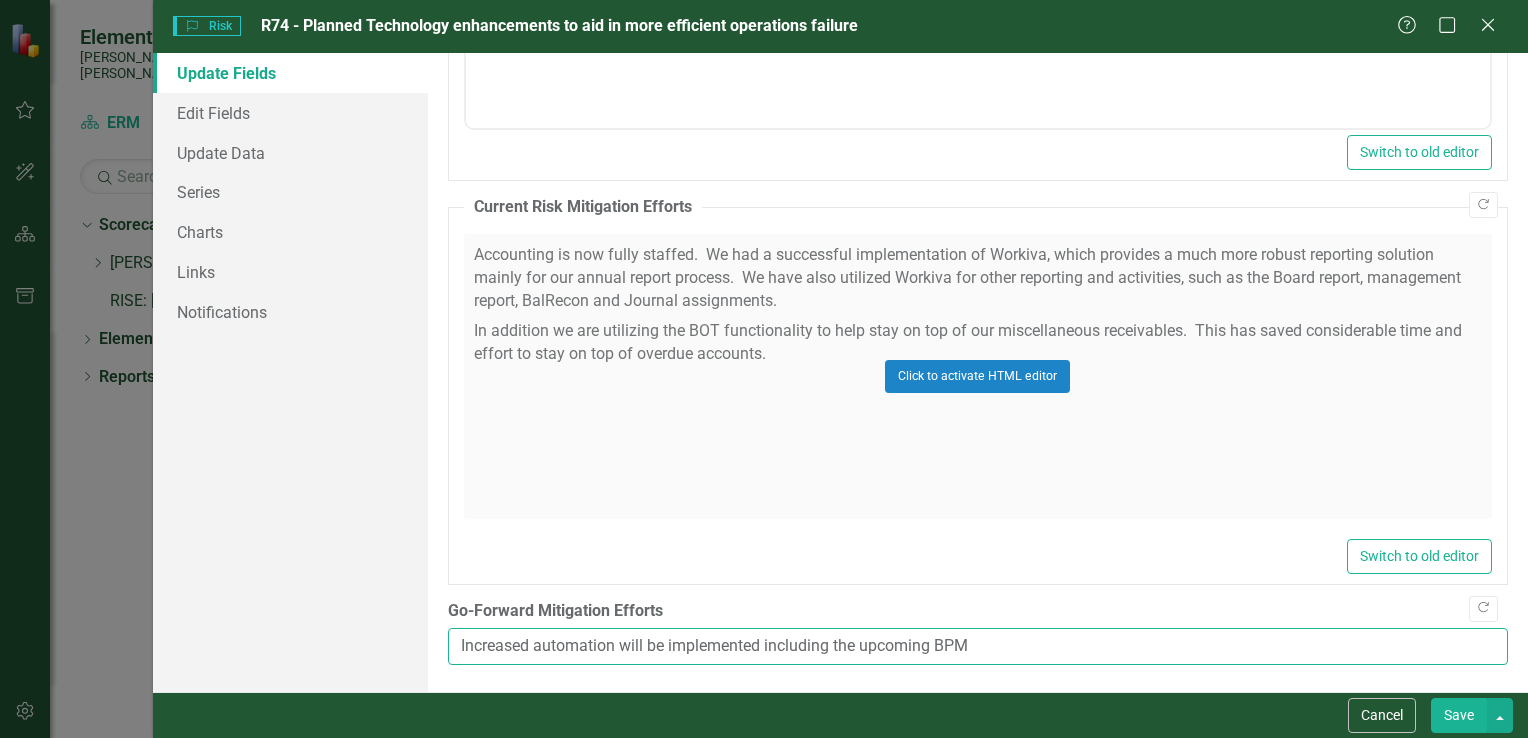 click on "Increased automation will be implemented including the upcoming BPM" at bounding box center (978, 646) 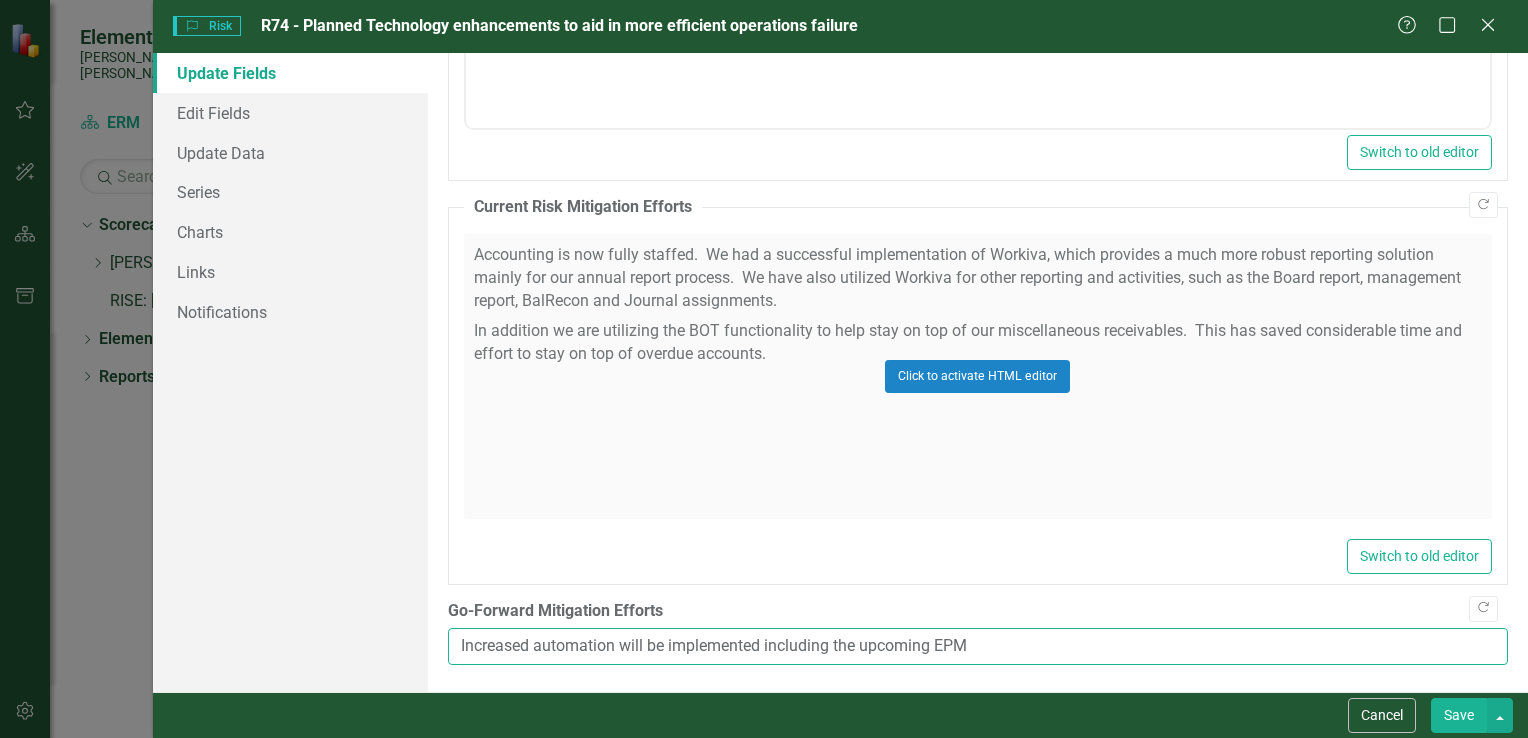 click on "Increased automation will be implemented including the upcoming EPM" at bounding box center [978, 646] 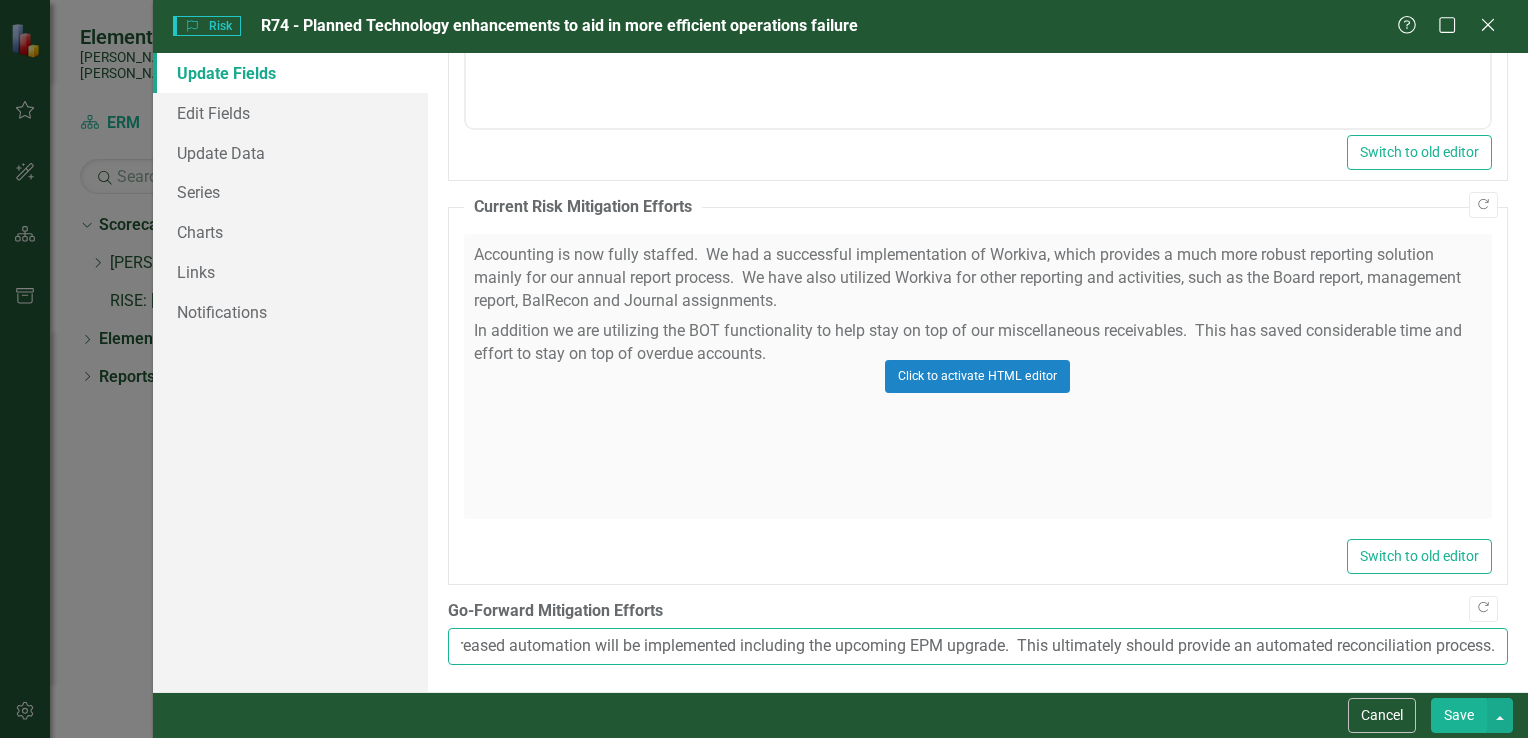 scroll, scrollTop: 0, scrollLeft: 43, axis: horizontal 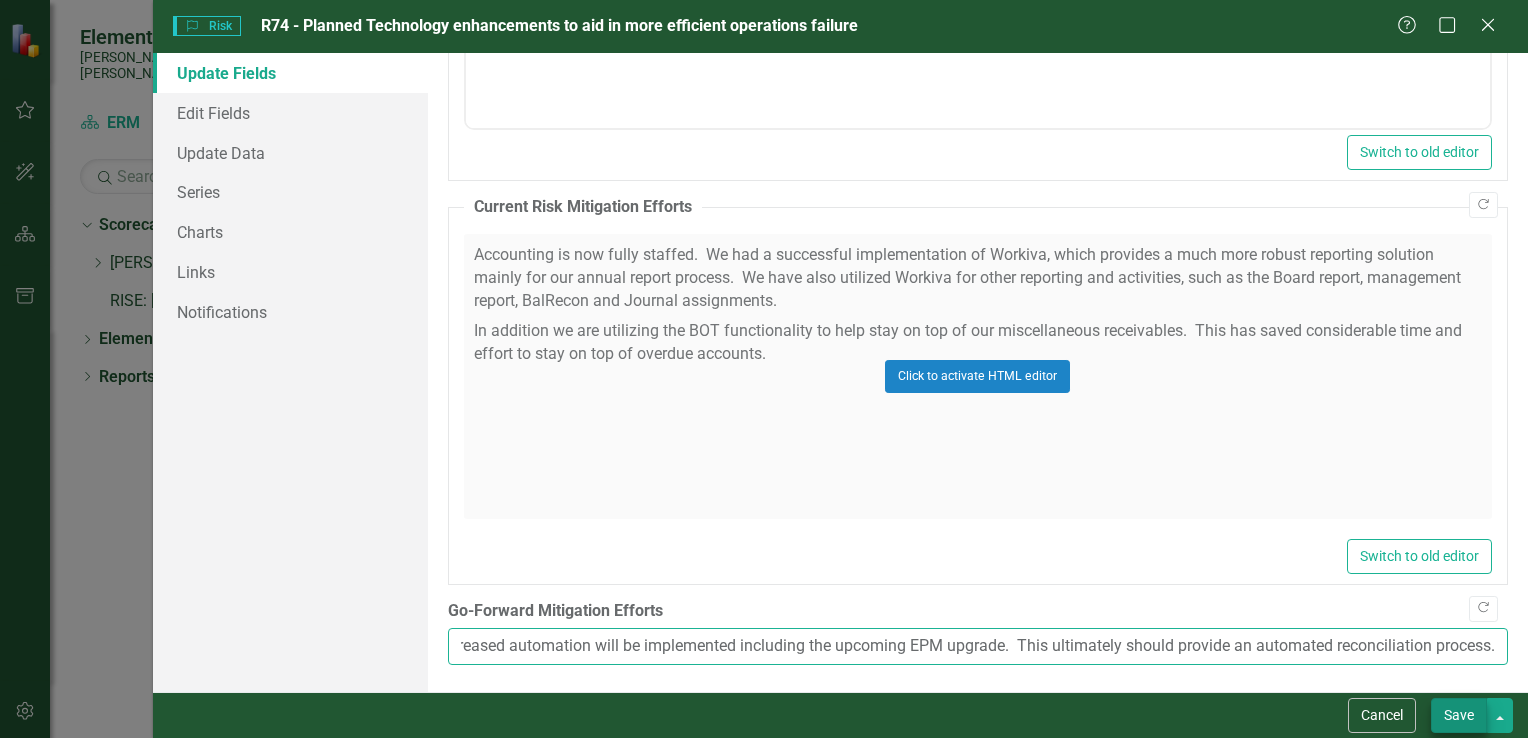 type on "Increased automation will be implemented including the upcoming EPM upgrade.  This ultimately should provide an automated reconciliation process." 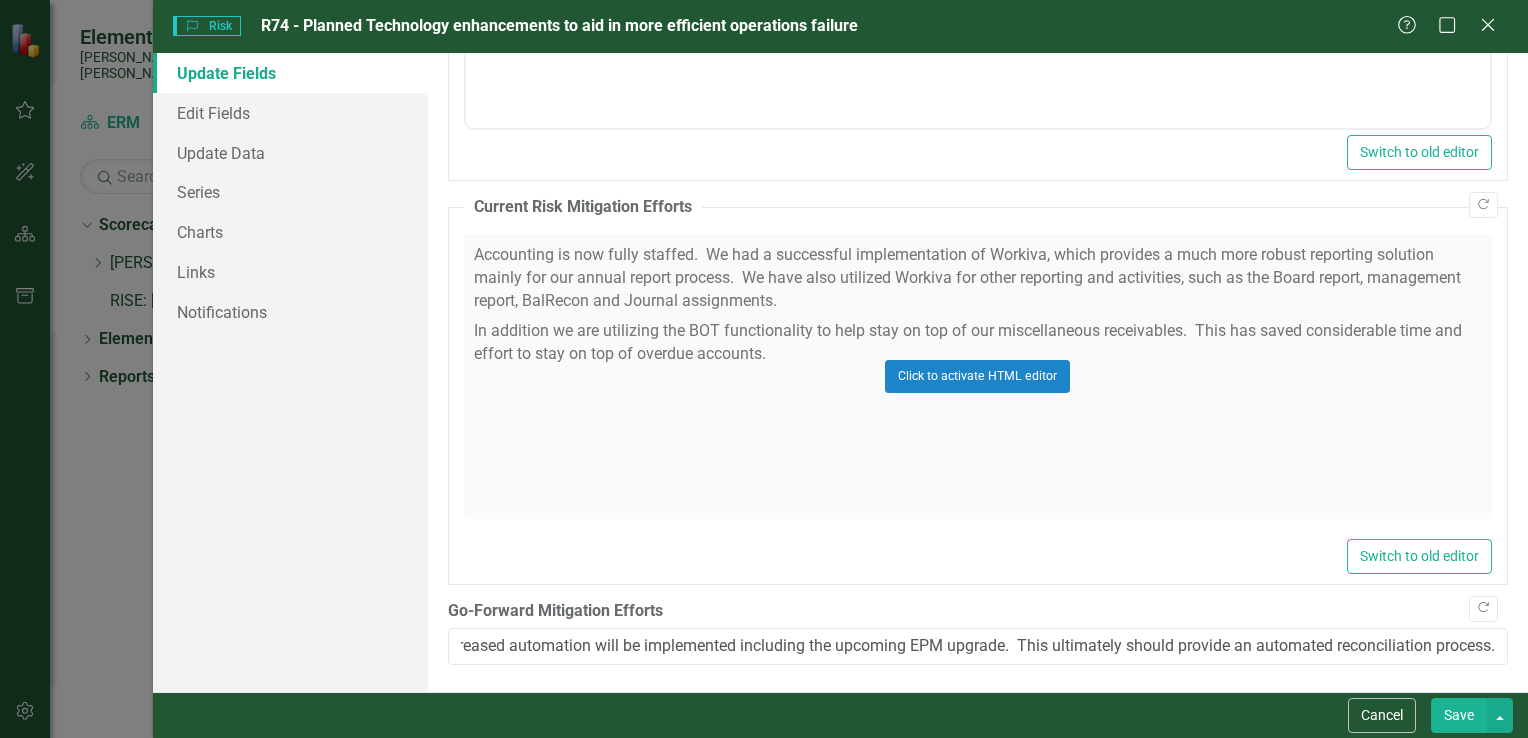 click on "Save" at bounding box center (1459, 715) 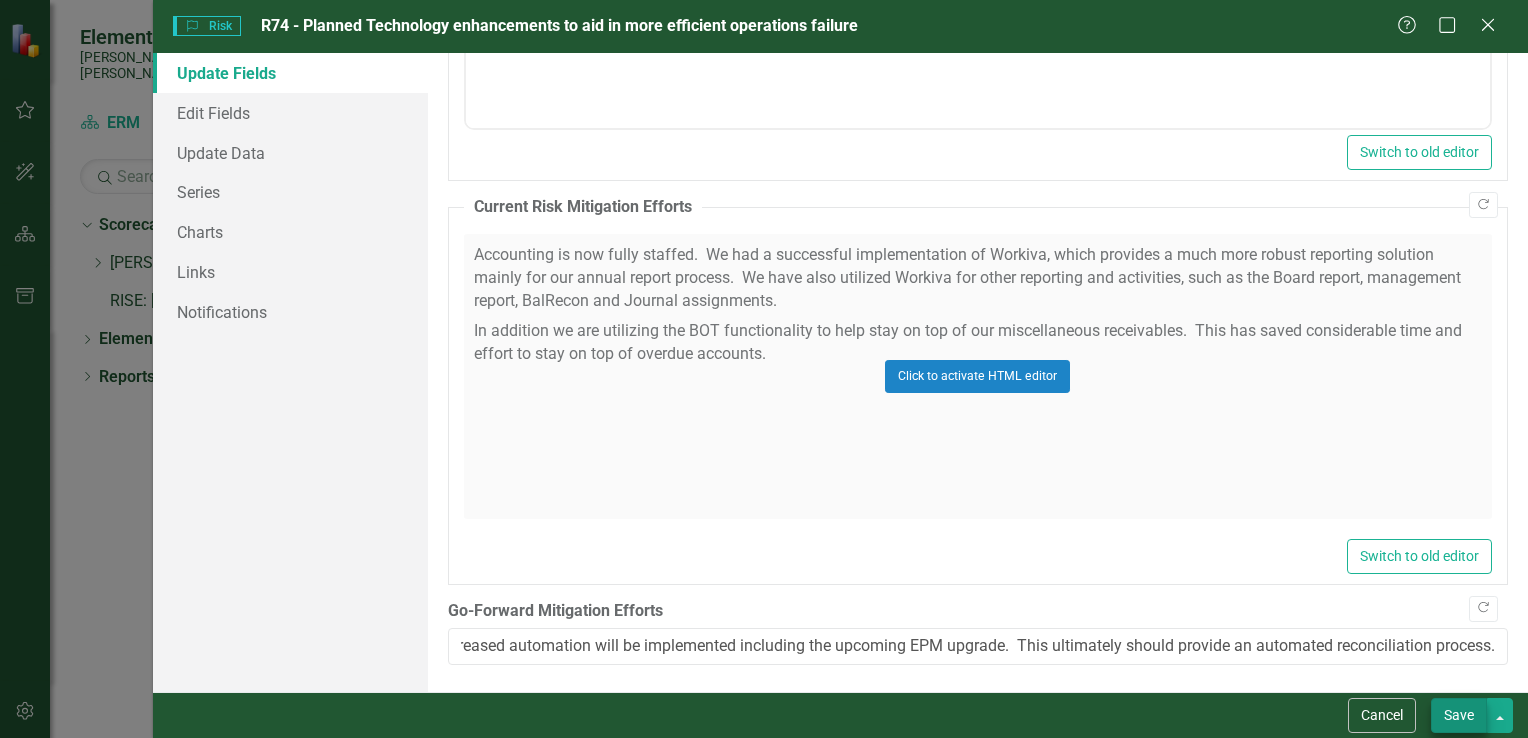 scroll, scrollTop: 0, scrollLeft: 0, axis: both 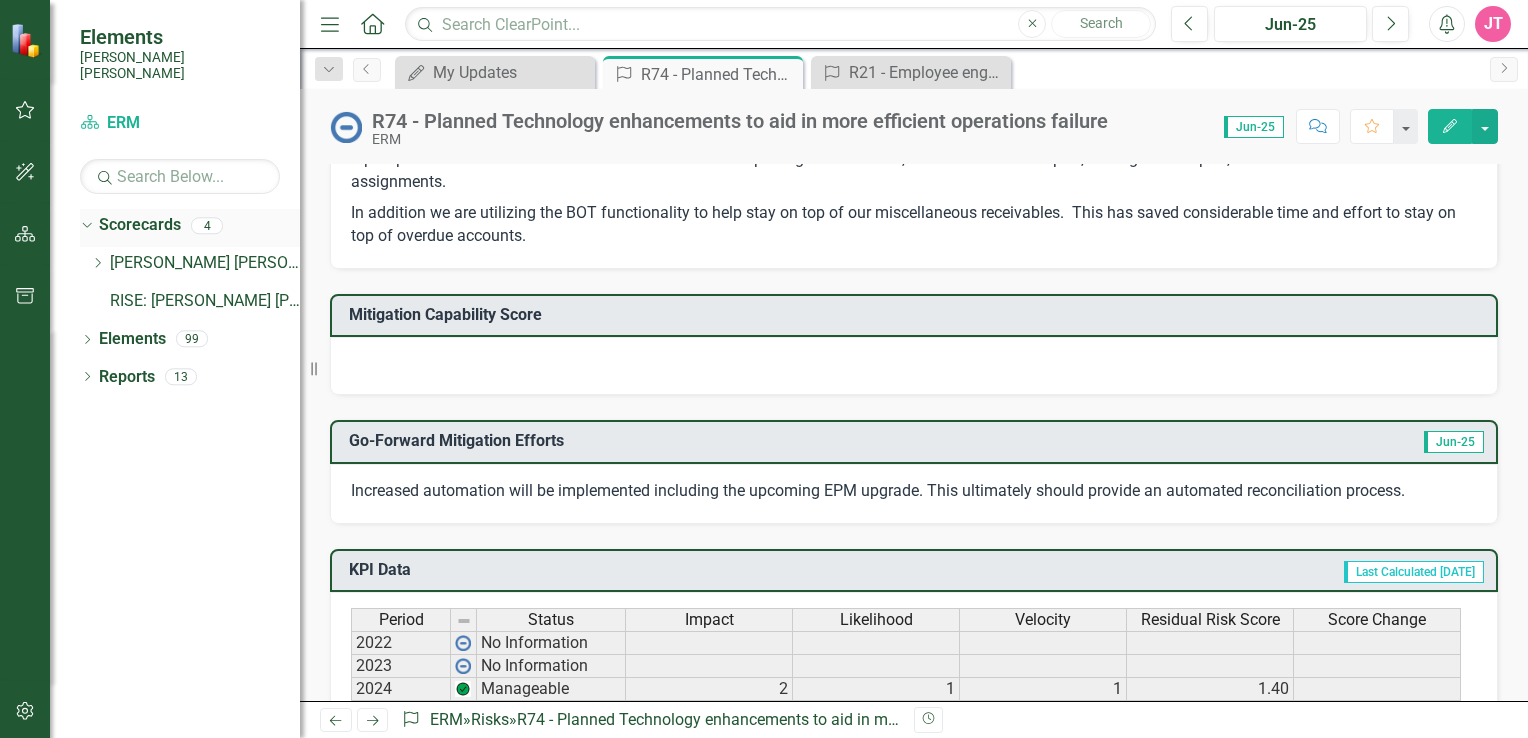click on "Dropdown" 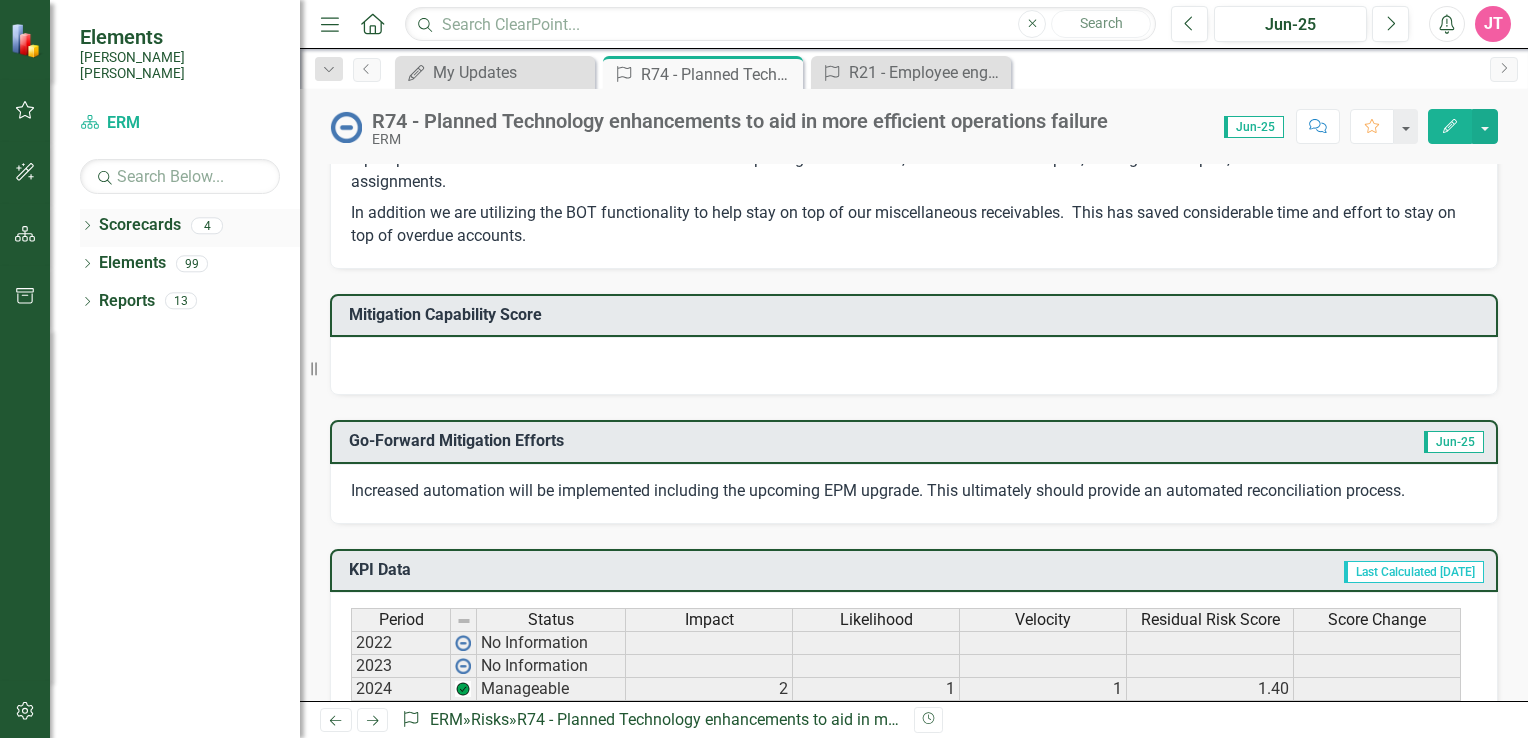 click on "Dropdown" 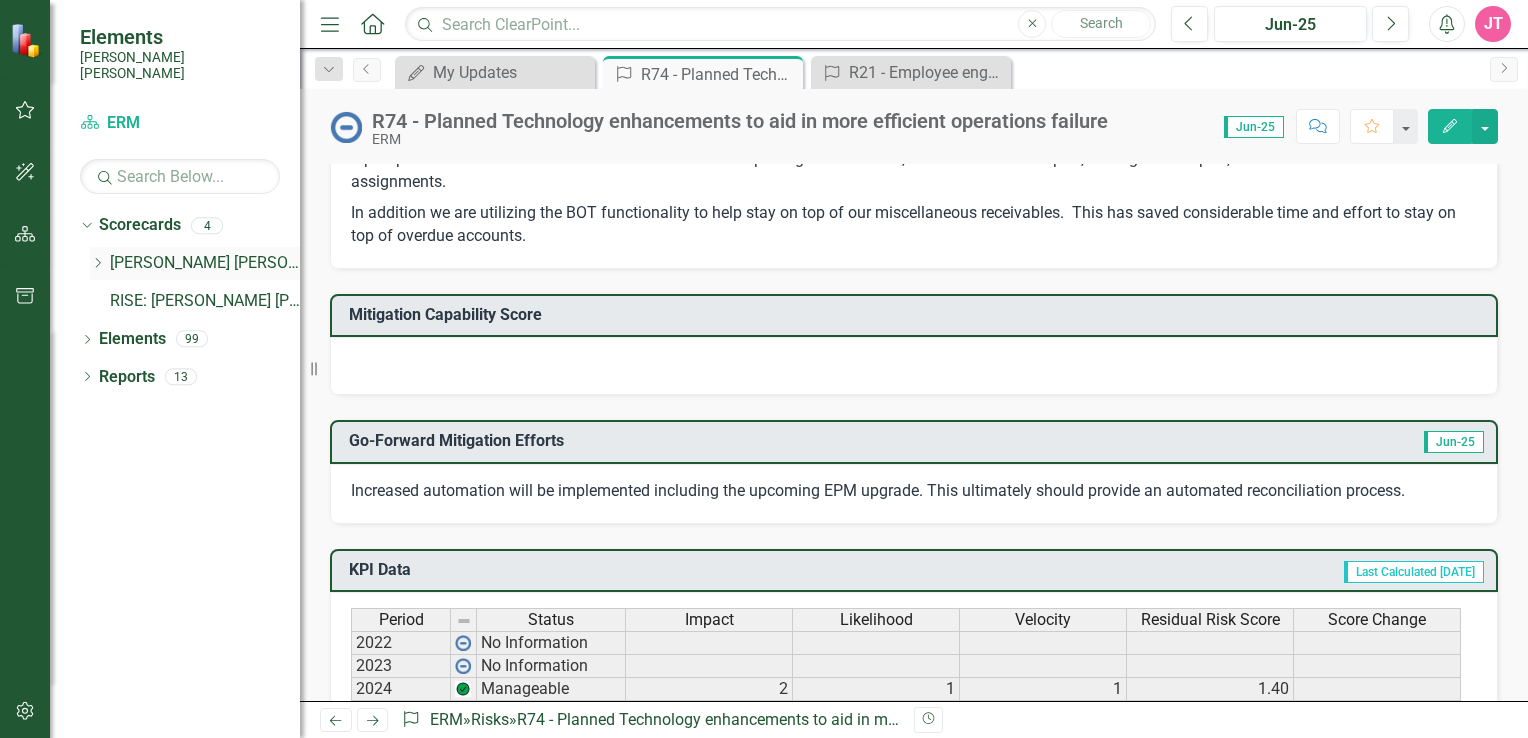 click on "Dropdown" 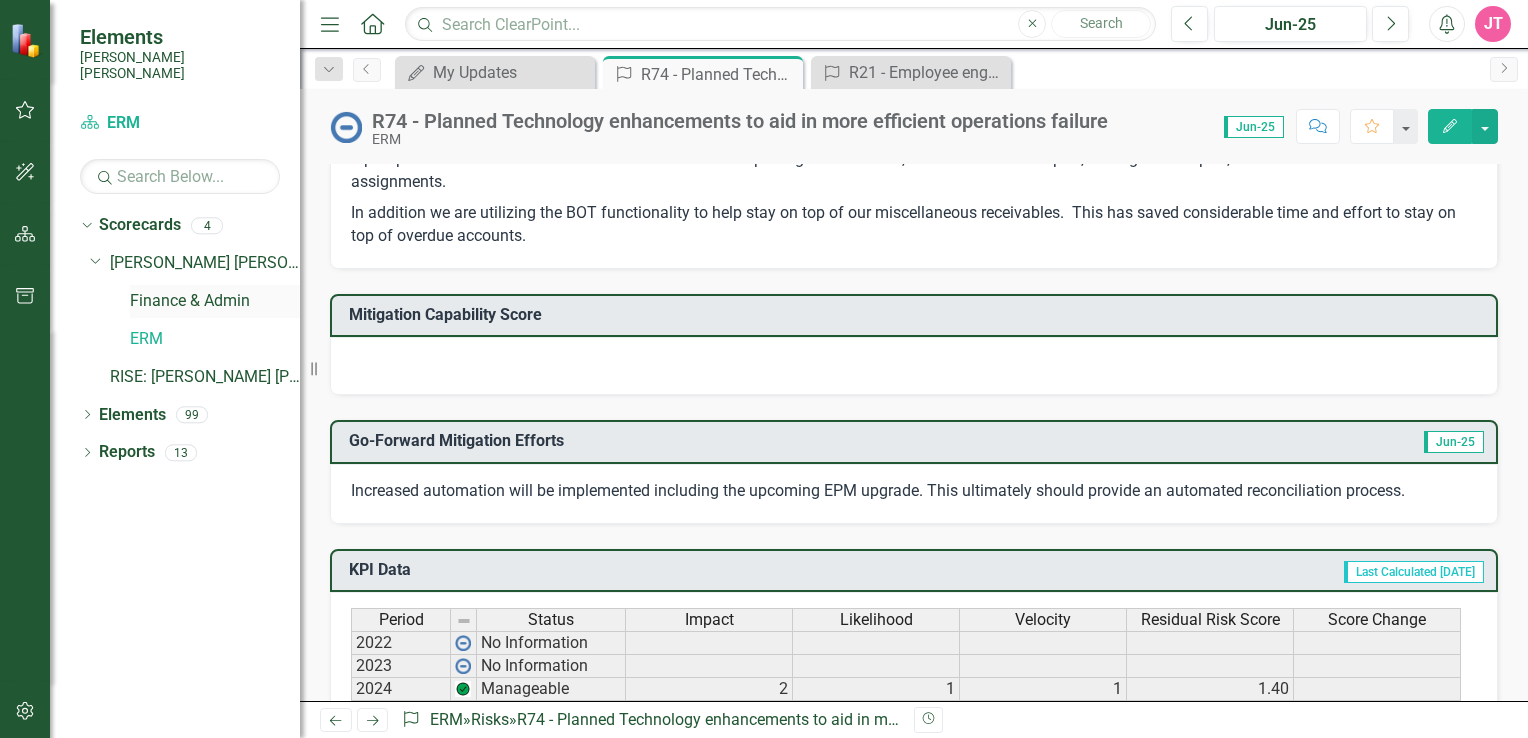 click on "Finance & Admin" at bounding box center [215, 301] 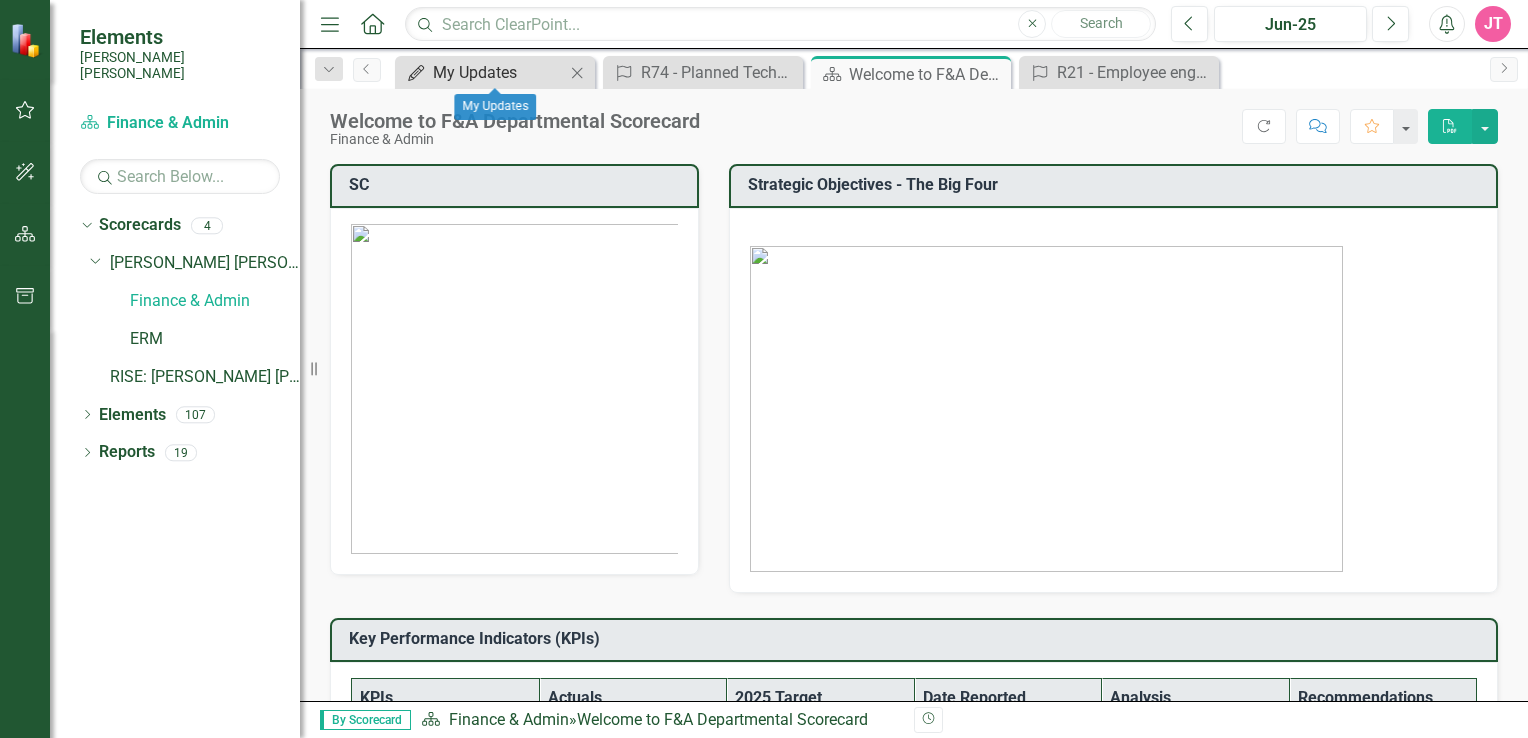 click on "My Updates" at bounding box center [499, 72] 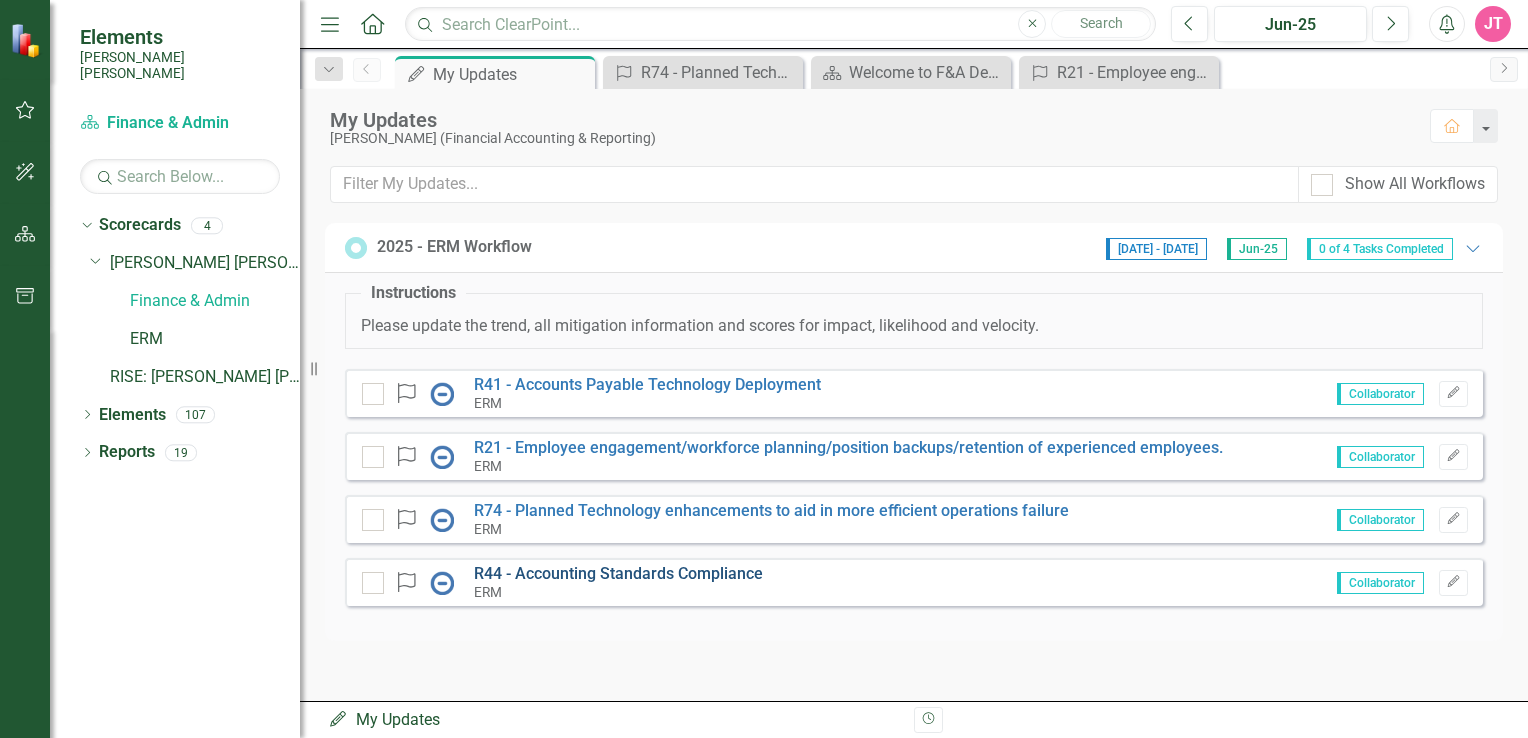 click on "R44 - Accounting Standards Compliance" at bounding box center [618, 573] 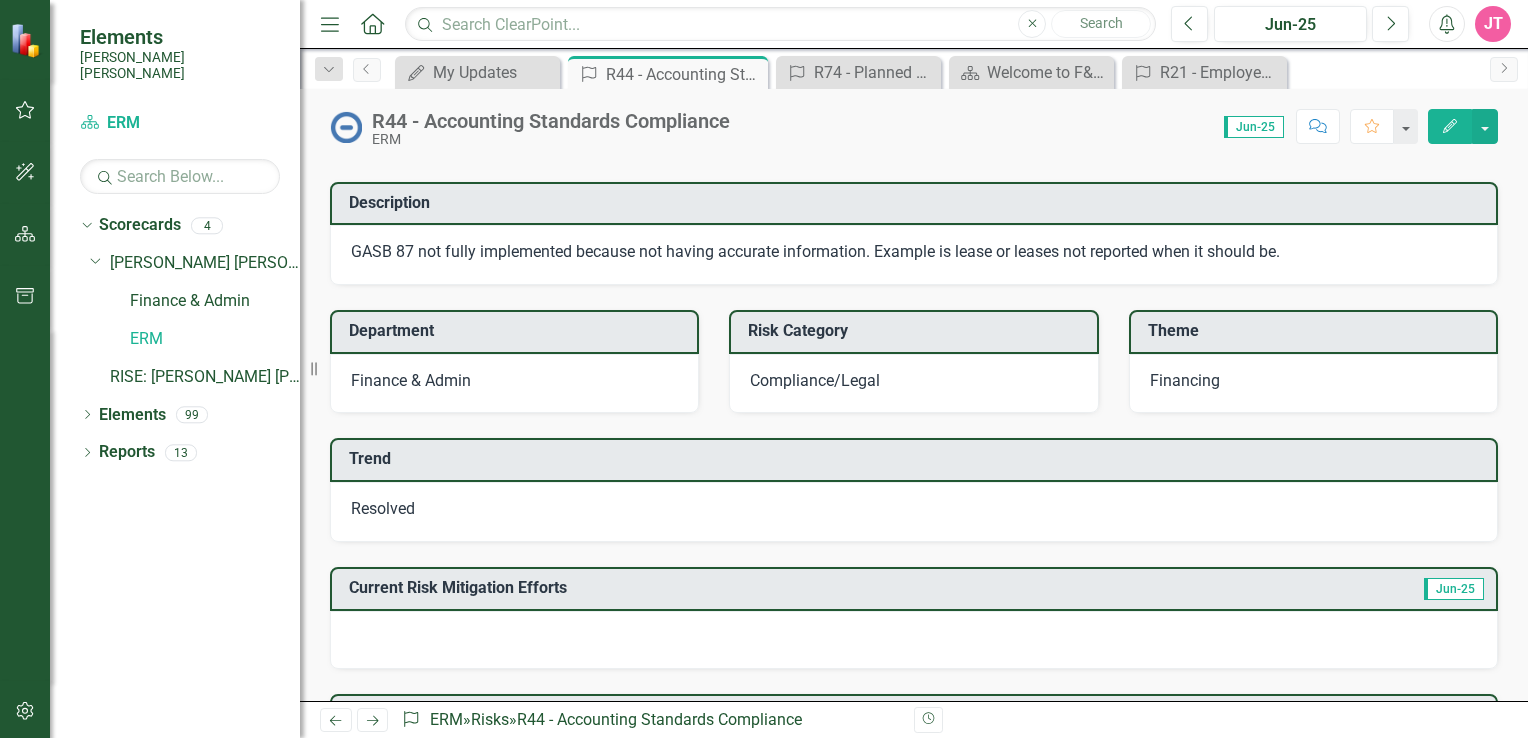 scroll, scrollTop: 111, scrollLeft: 0, axis: vertical 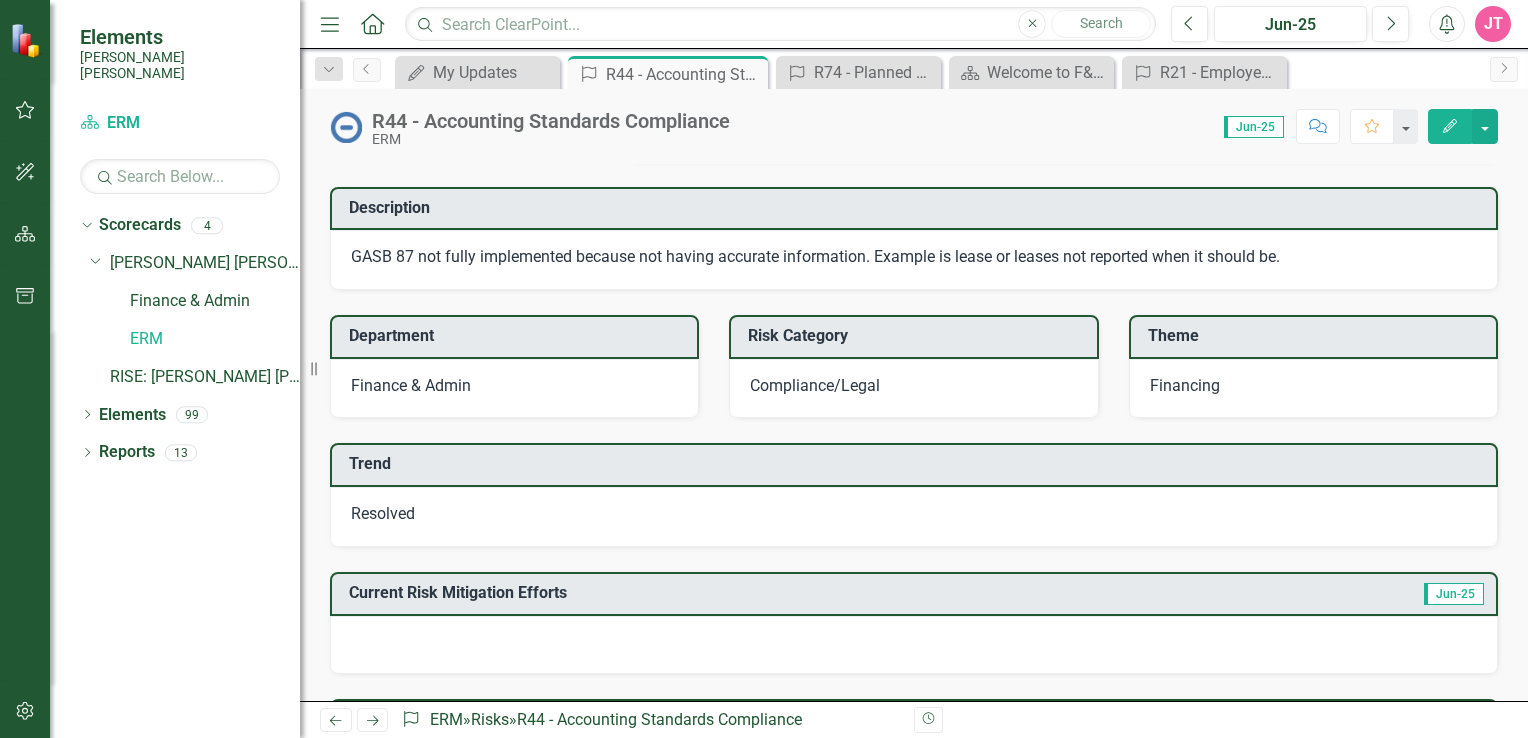 click at bounding box center (914, 645) 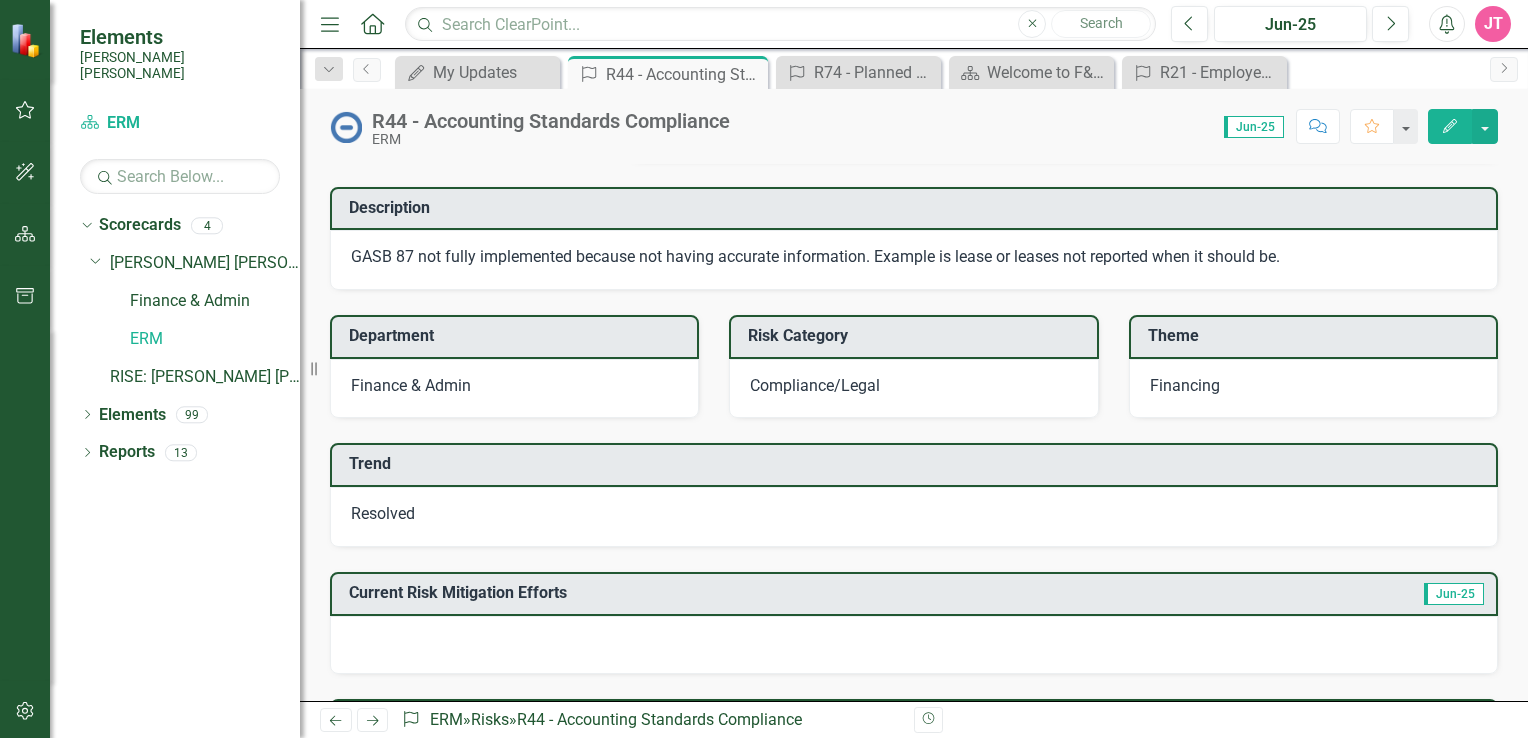 click 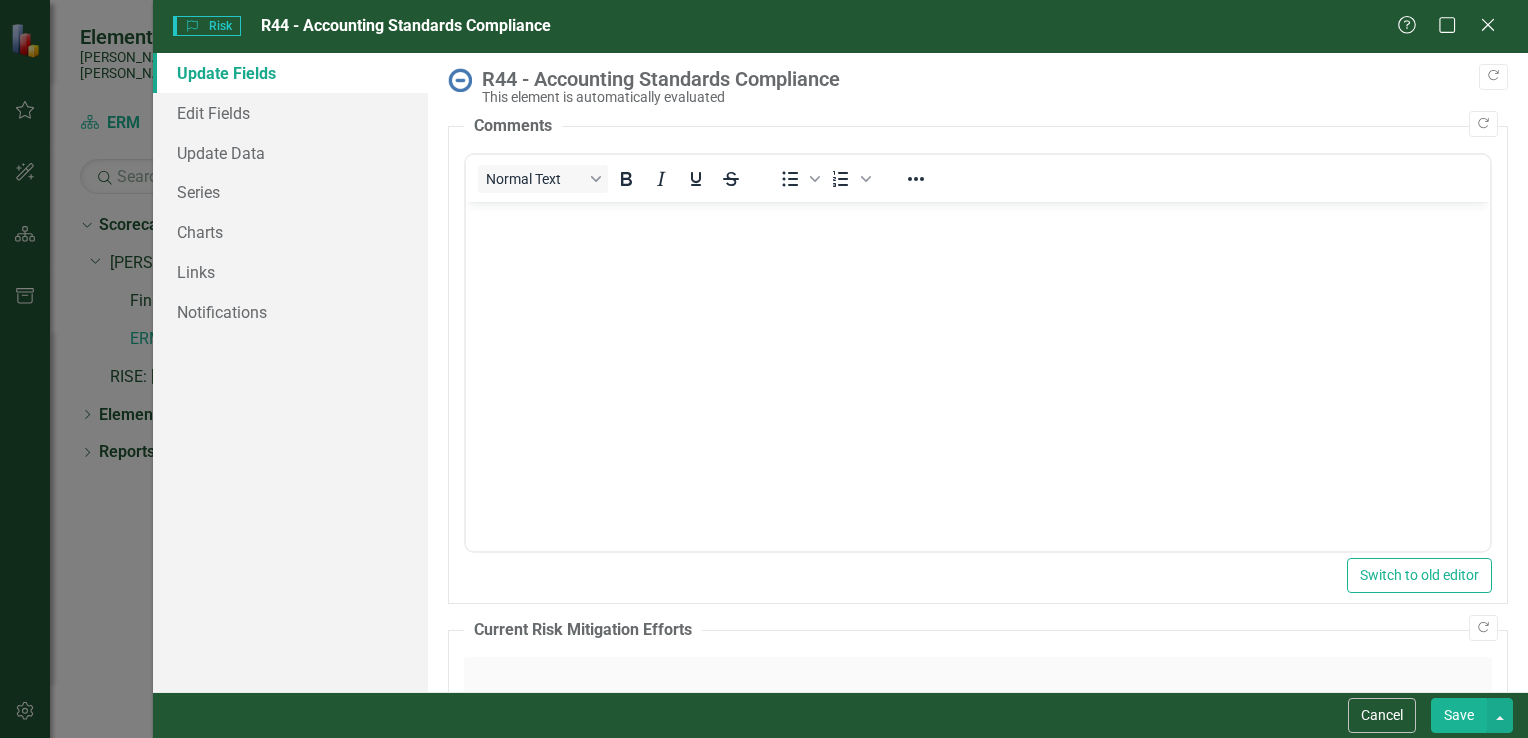 scroll, scrollTop: 0, scrollLeft: 0, axis: both 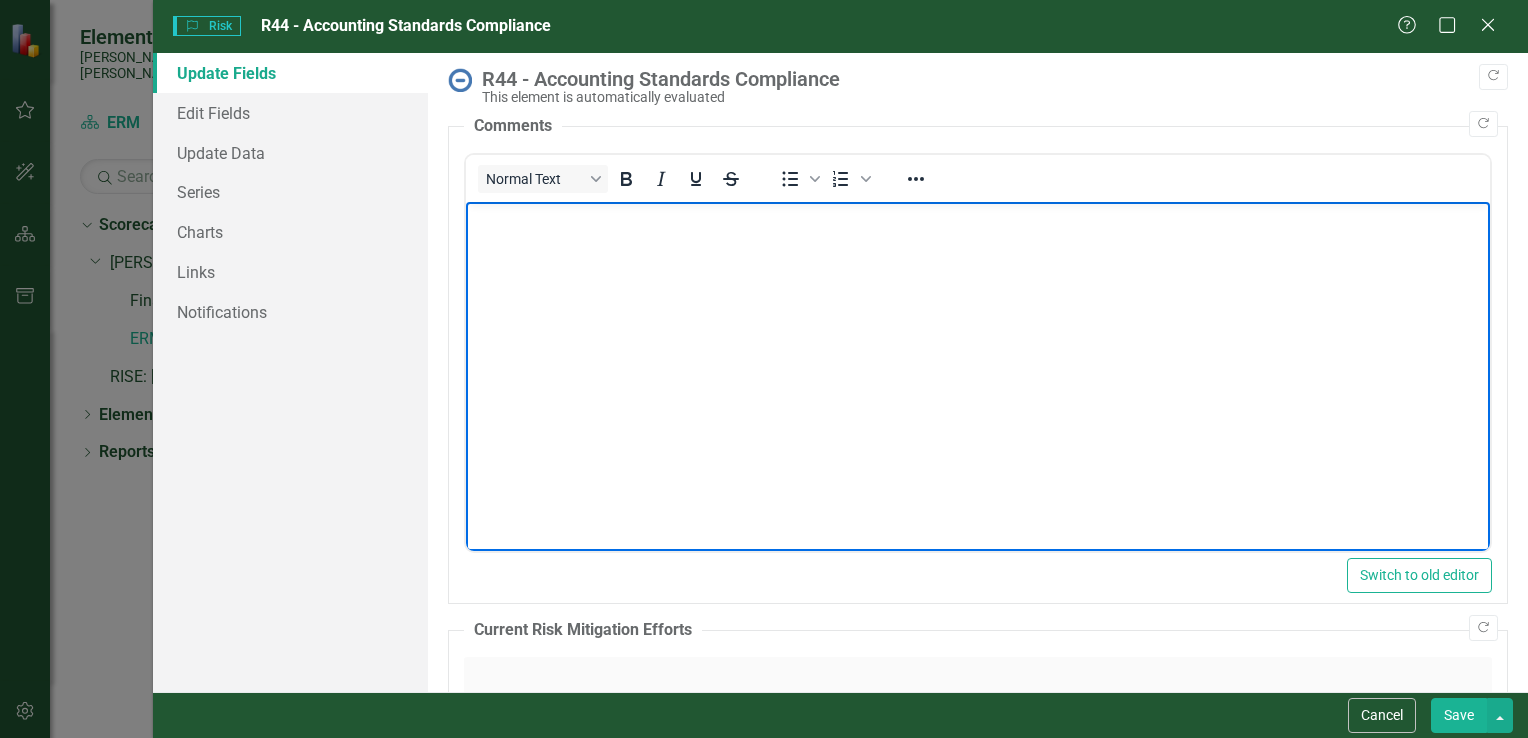 click at bounding box center (977, 352) 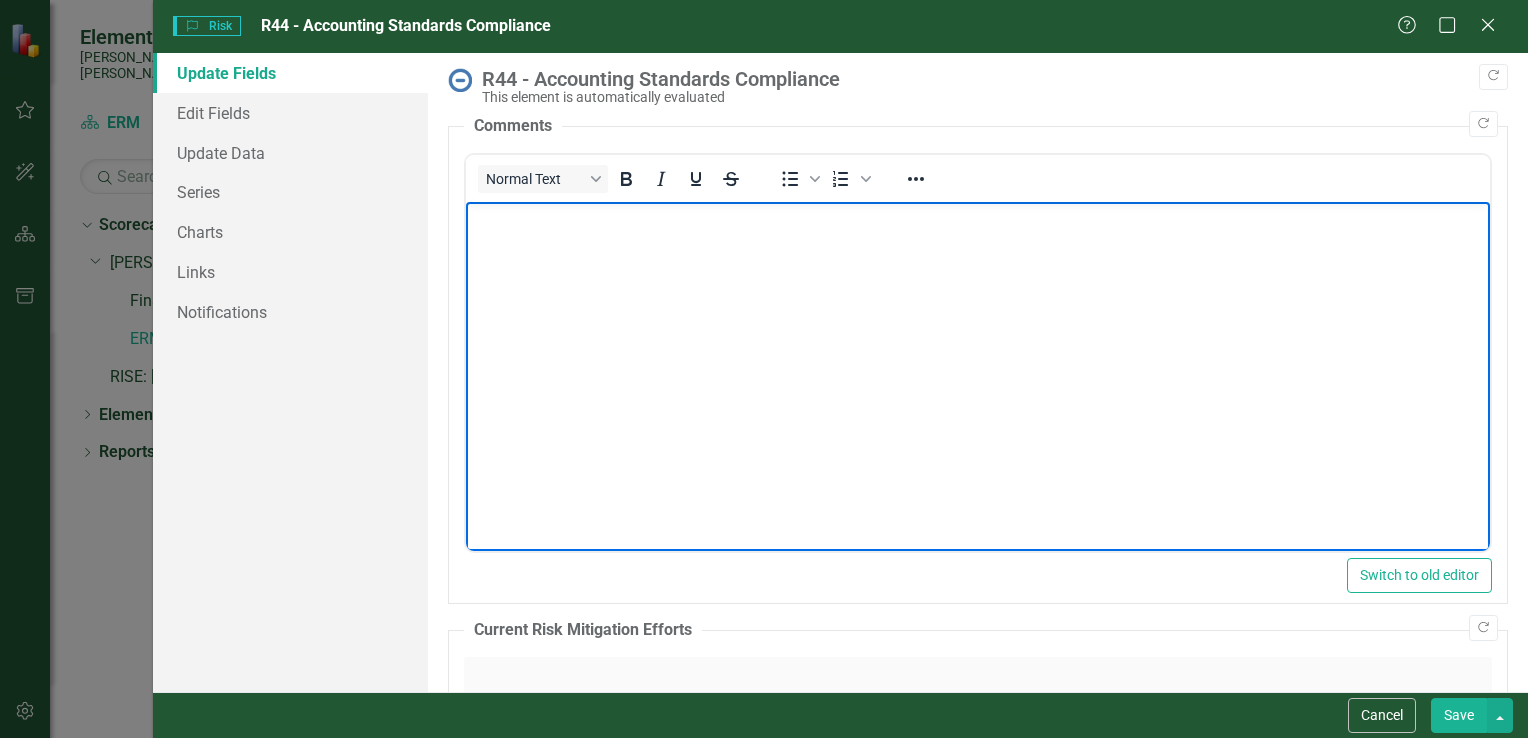 type 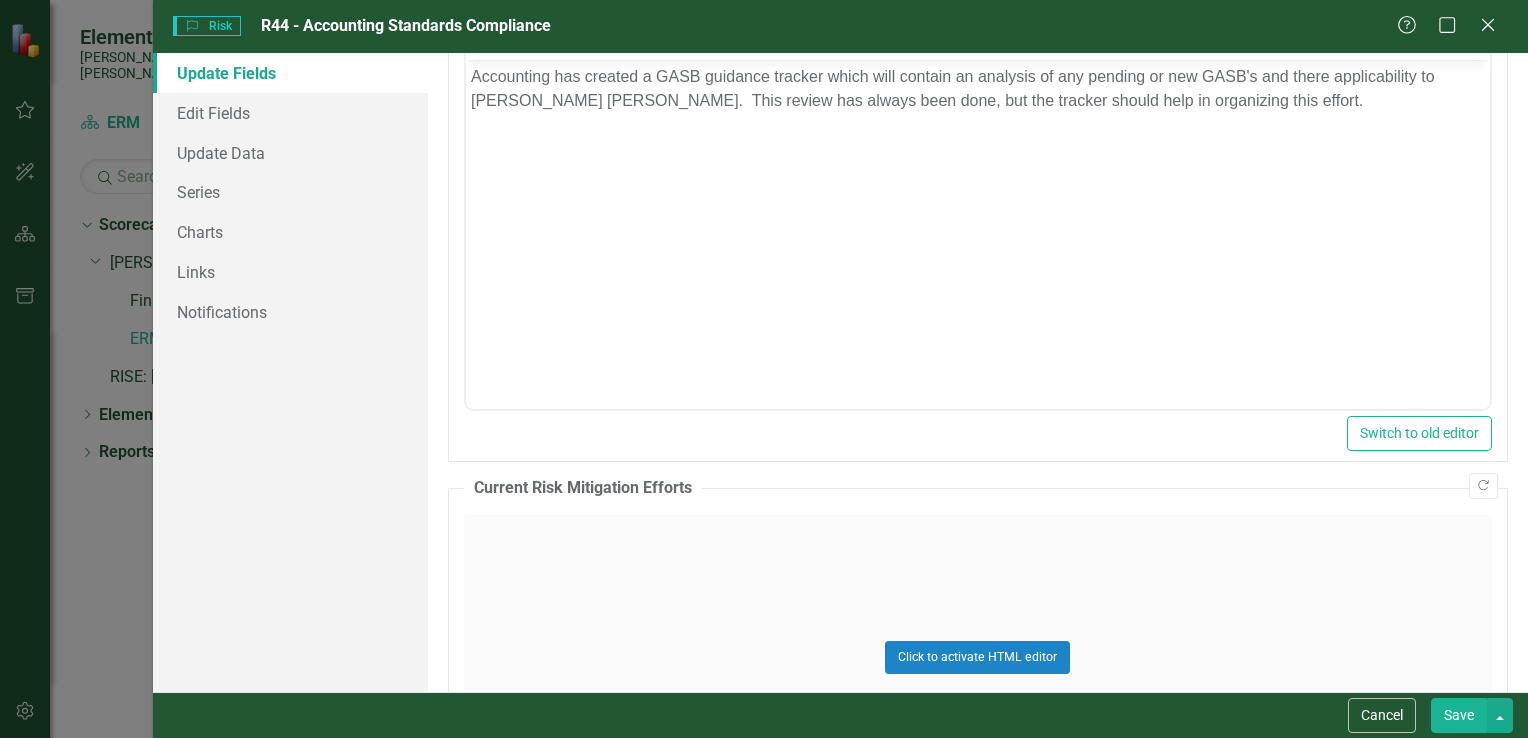 scroll, scrollTop: 140, scrollLeft: 0, axis: vertical 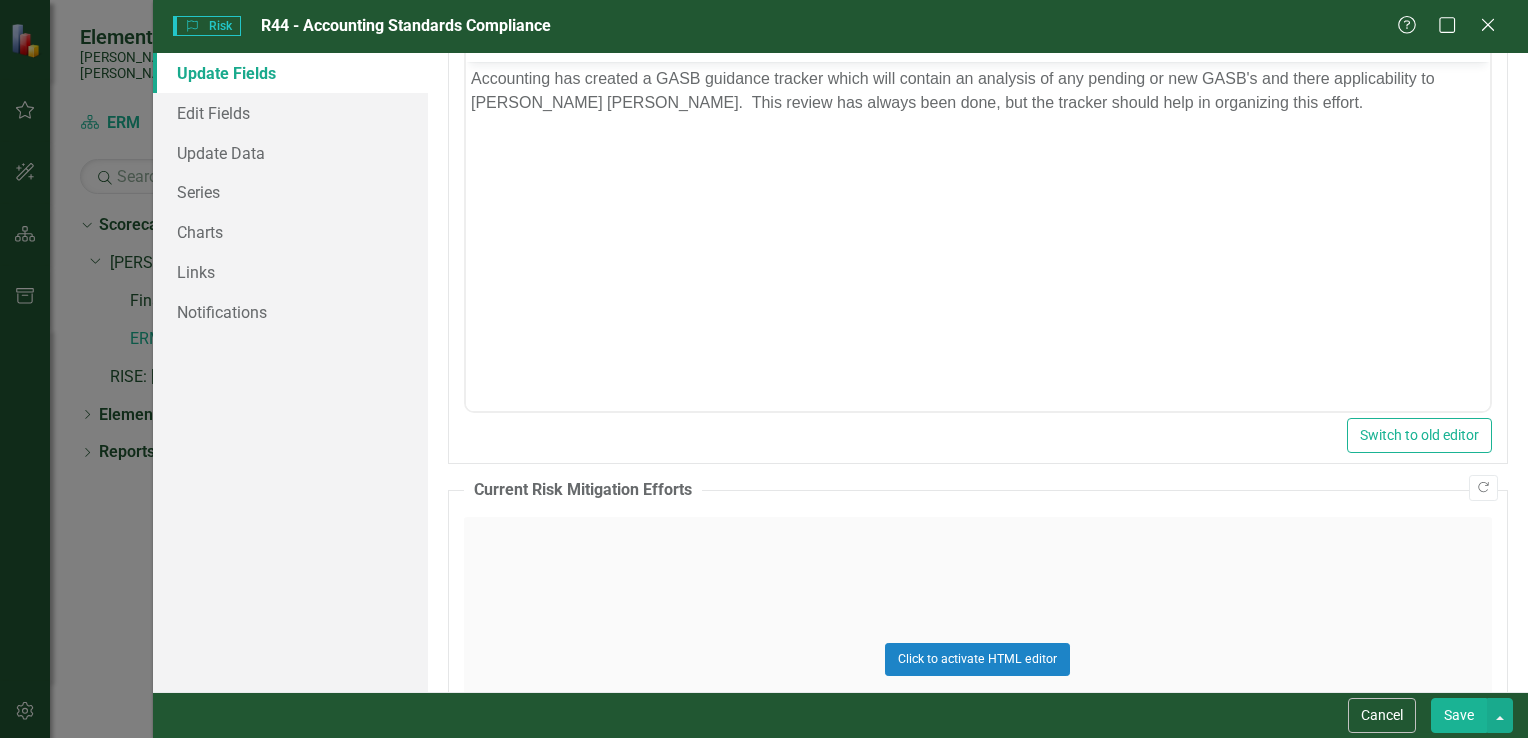 click on "Click to activate HTML editor" at bounding box center (978, 659) 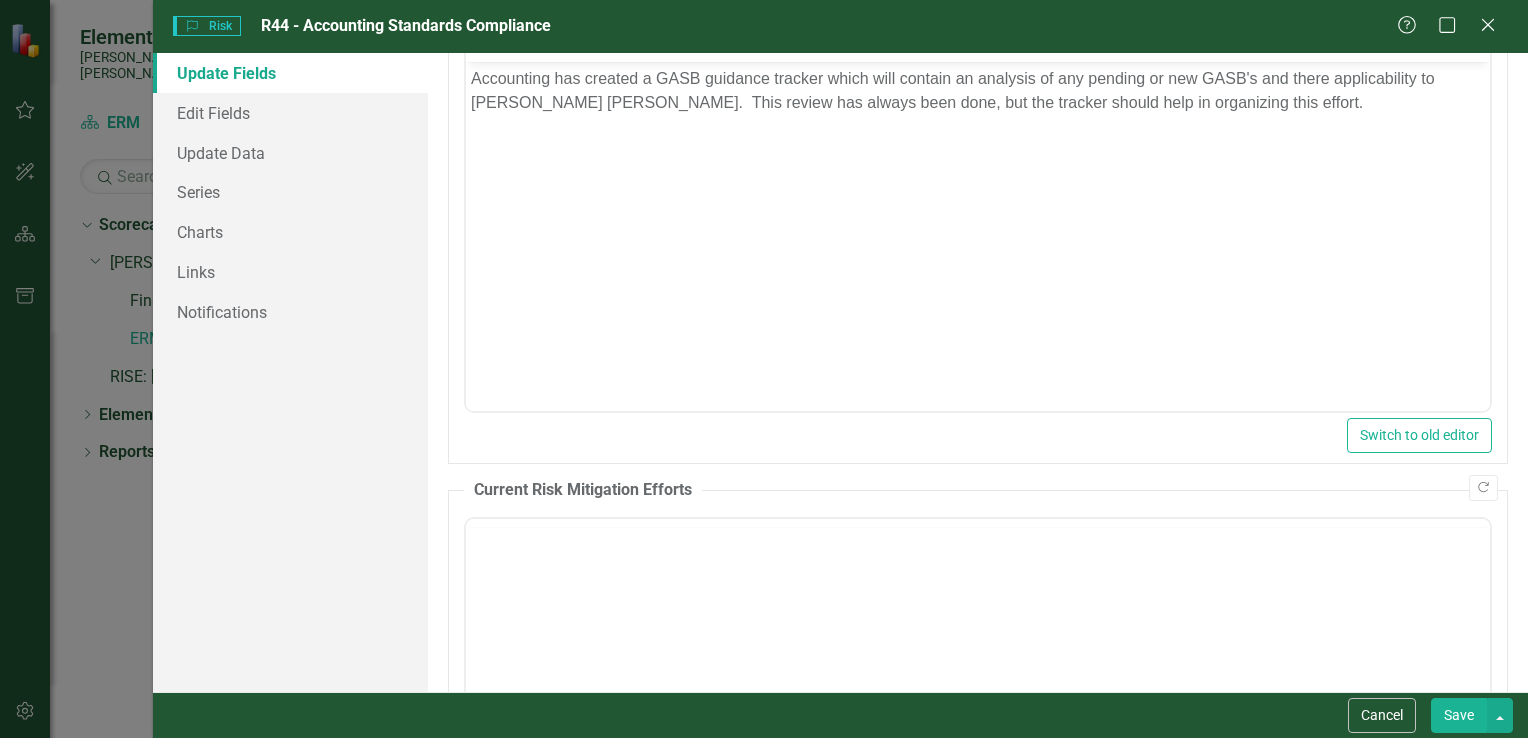 scroll, scrollTop: 0, scrollLeft: 0, axis: both 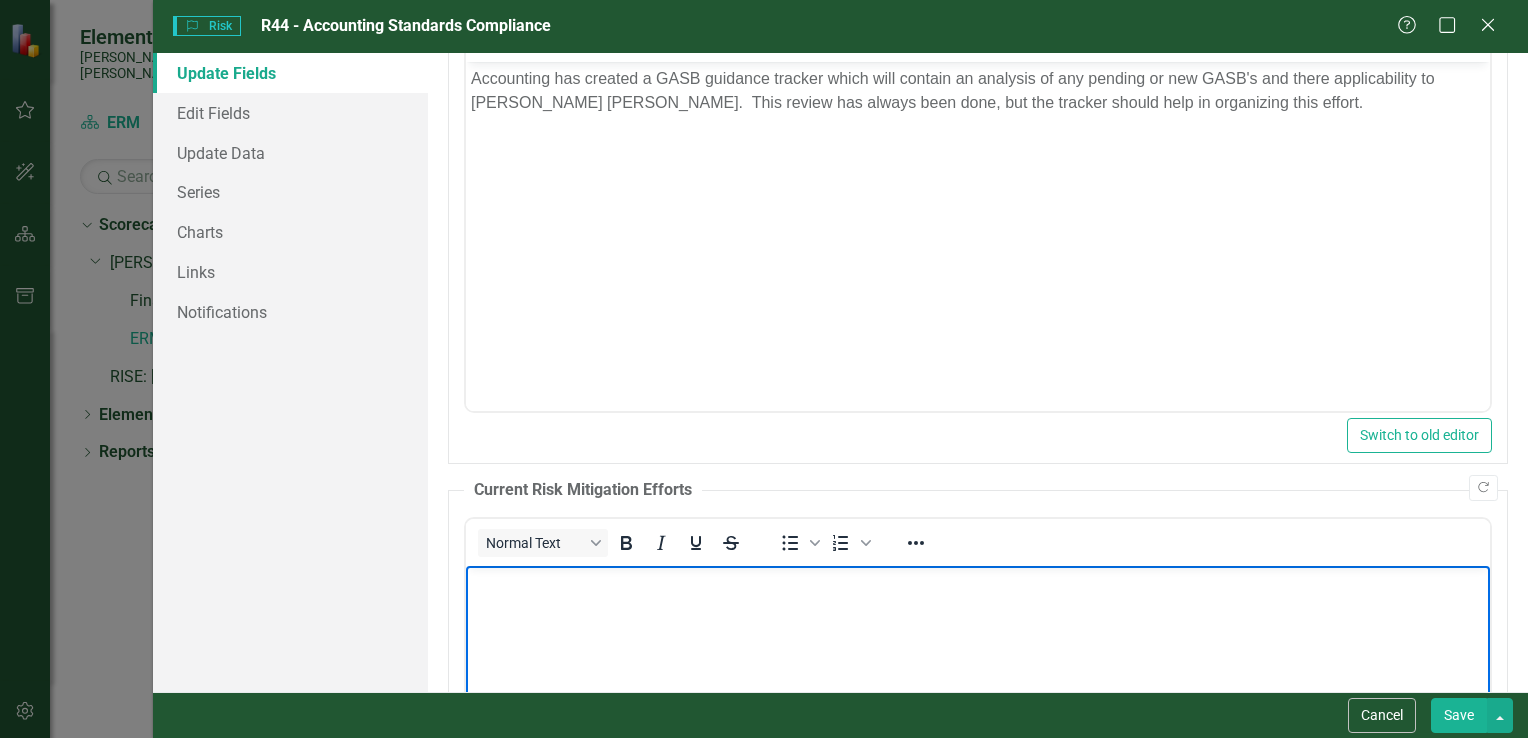 click at bounding box center [977, 582] 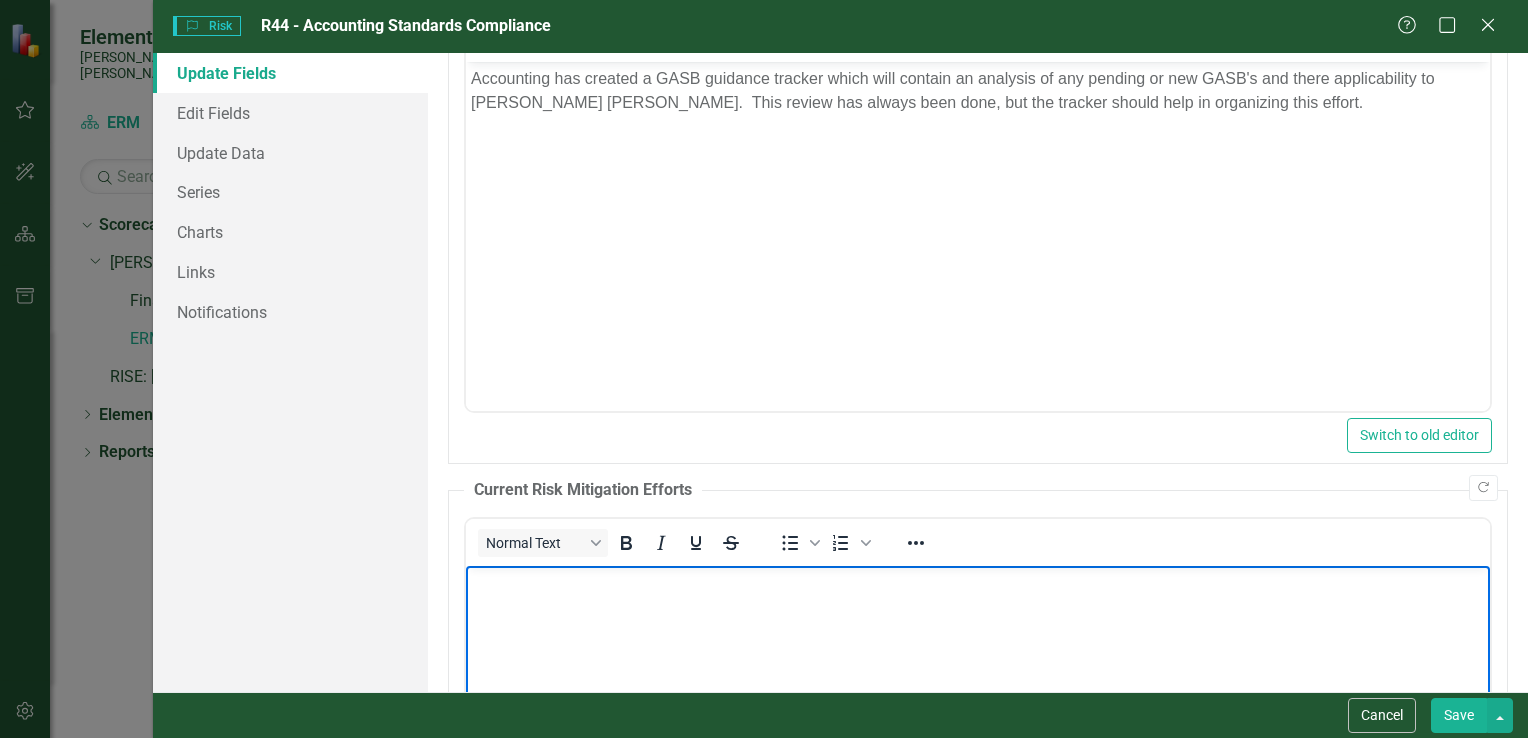type 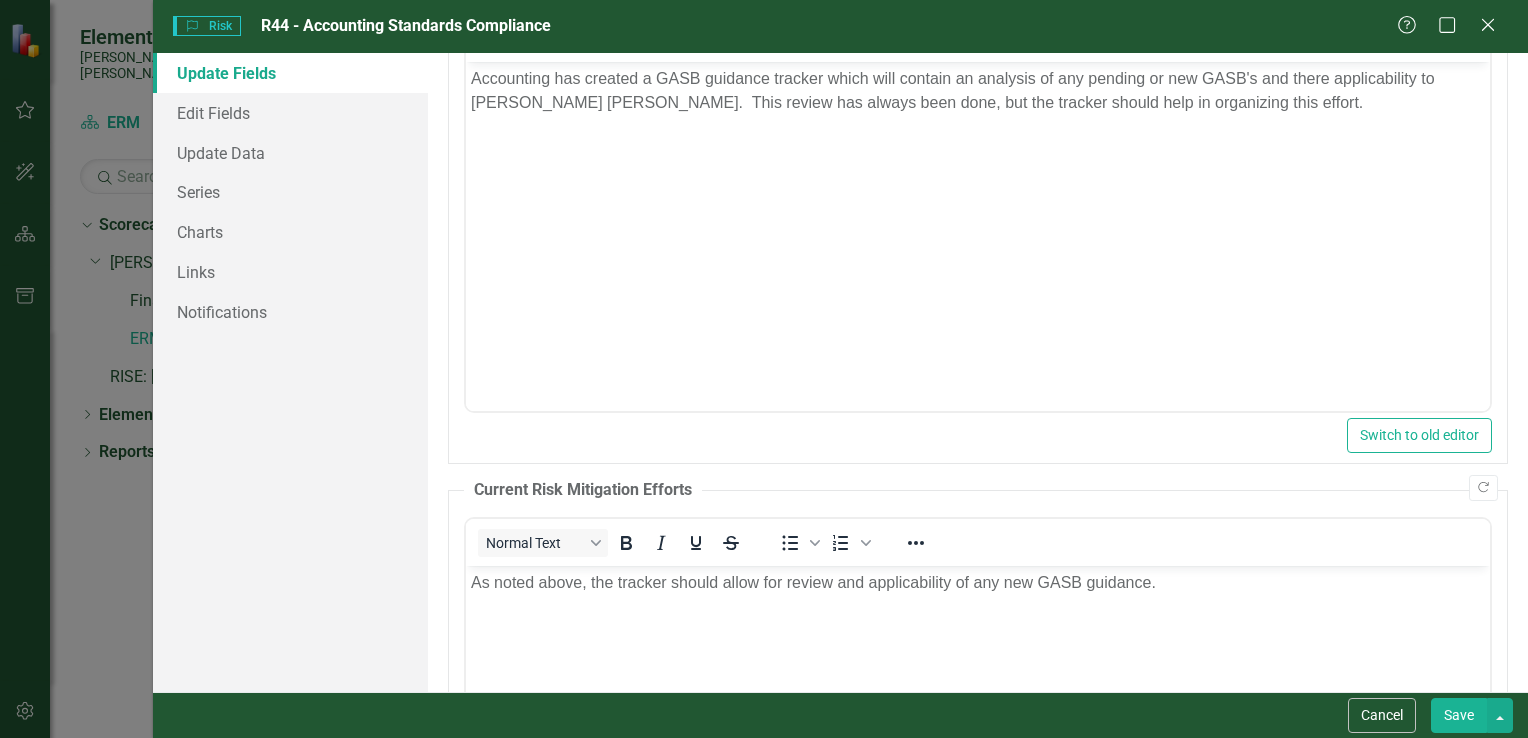 click on "Save" at bounding box center (1459, 715) 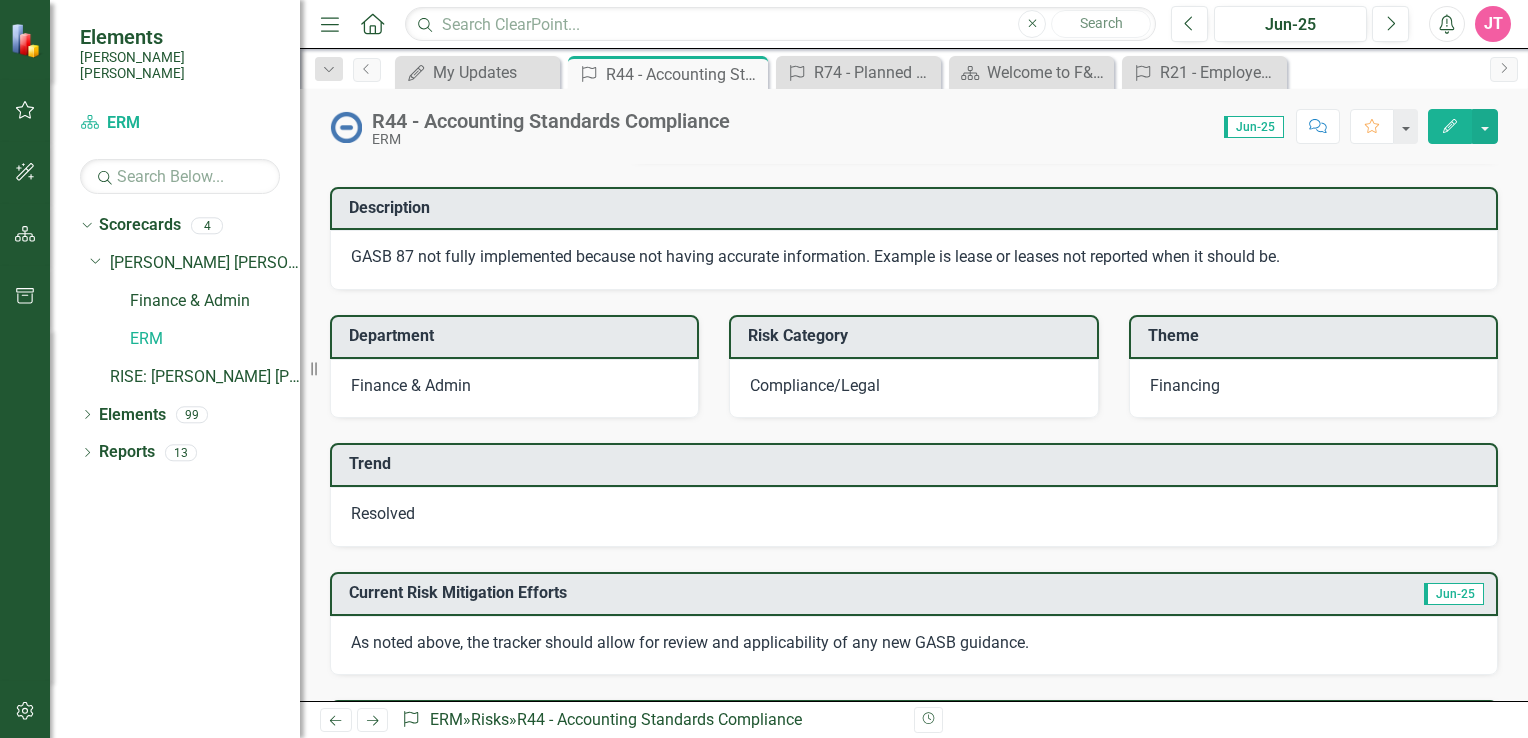 click on "JT" at bounding box center [1493, 24] 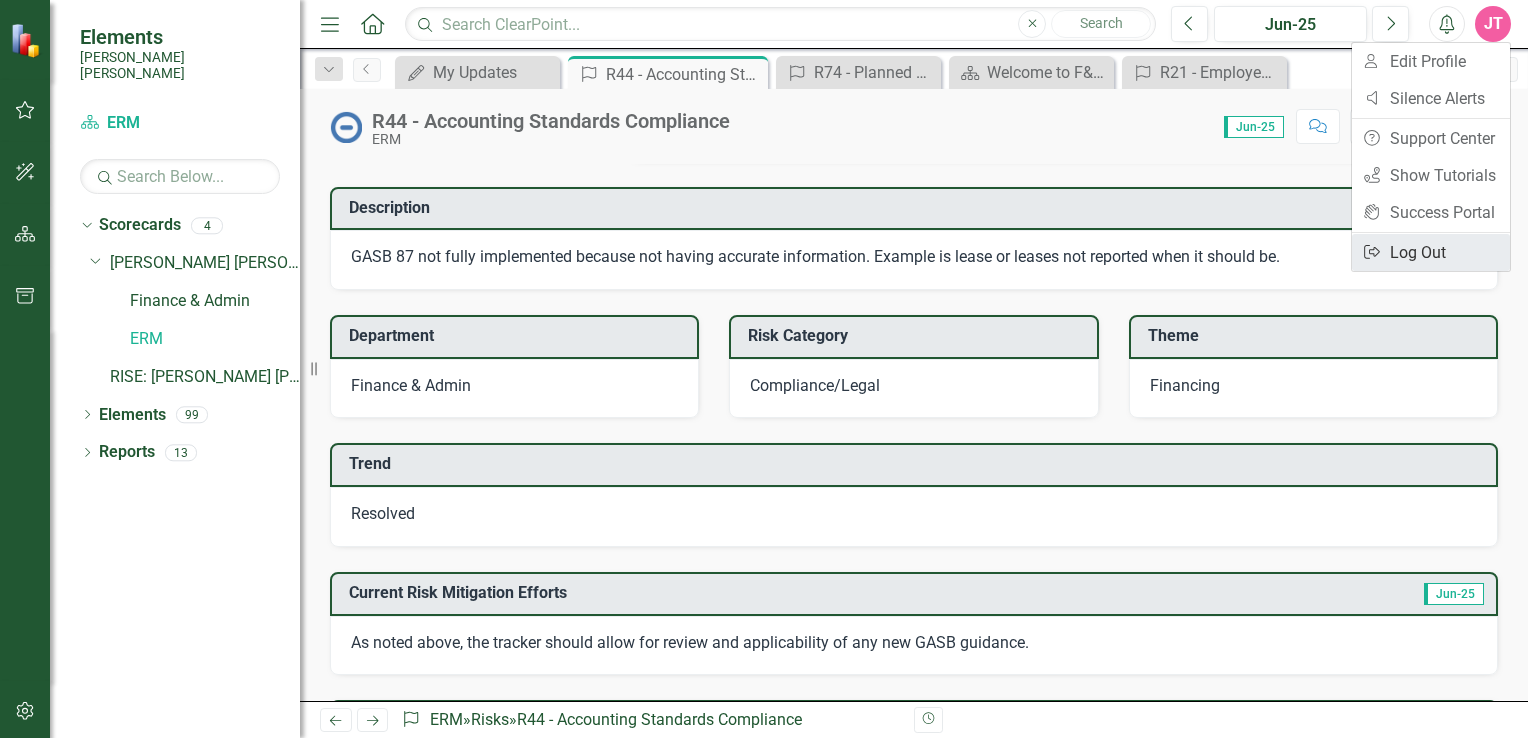 click on "Logout Log Out" at bounding box center (1431, 252) 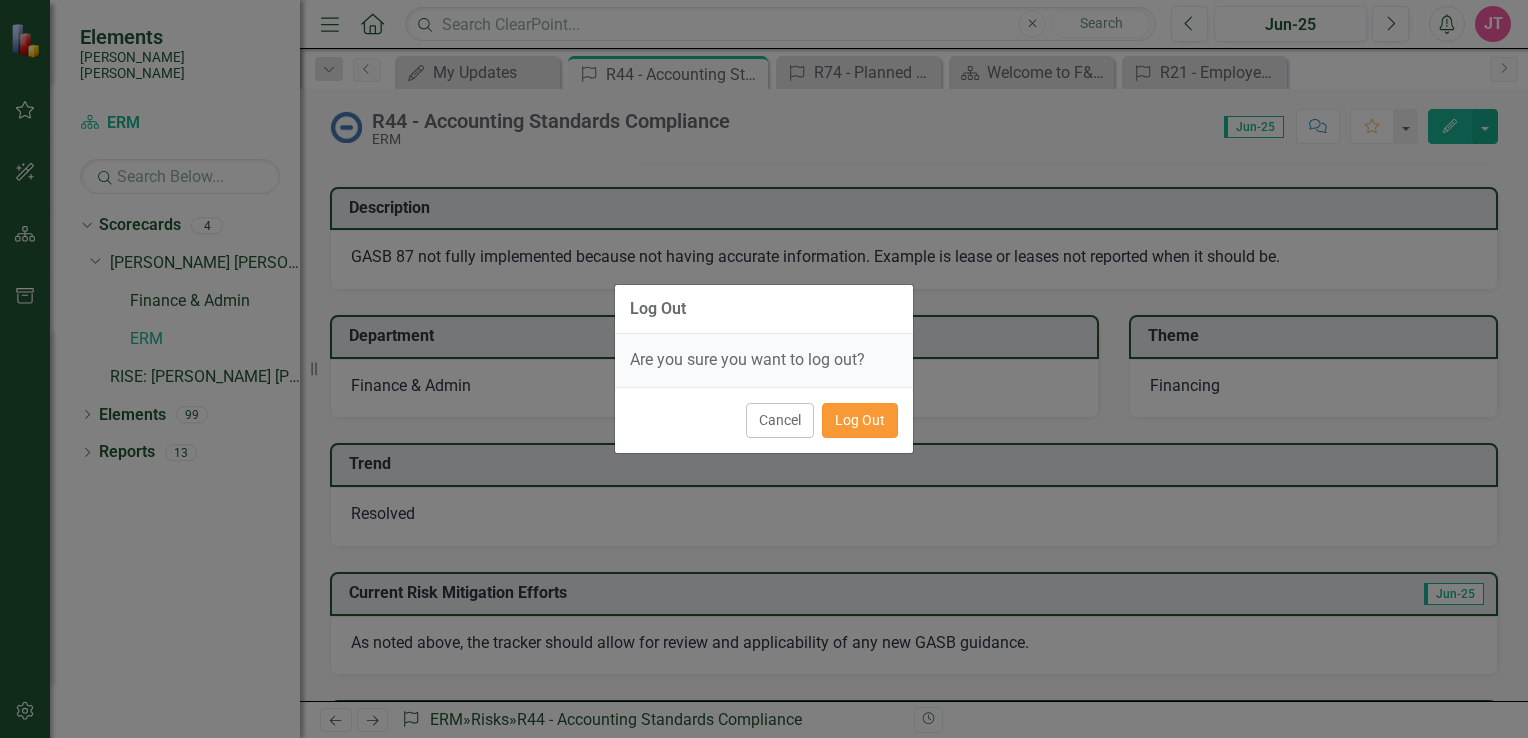 click on "Log Out" at bounding box center [860, 420] 